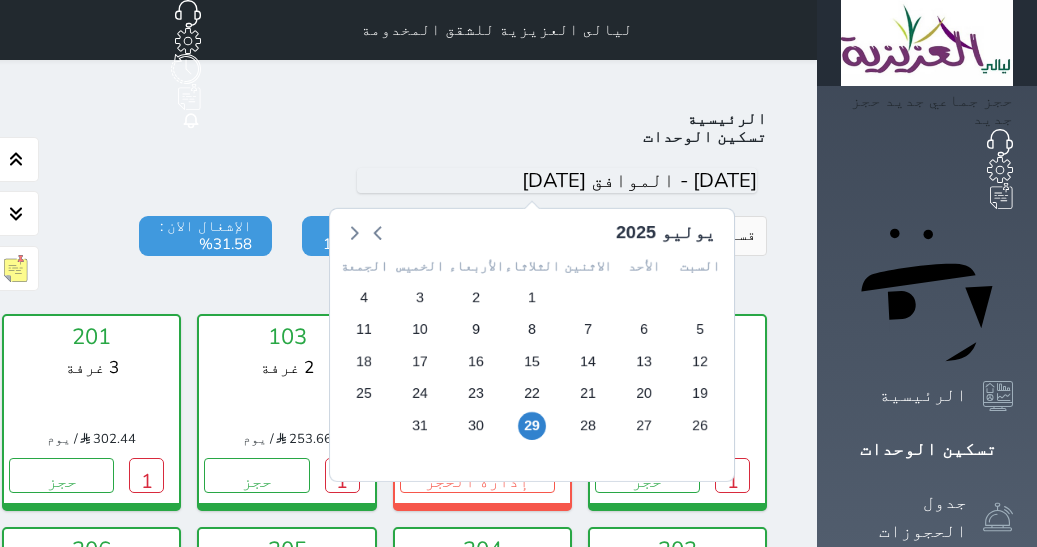 click on "الرئيسية   تسكين الوحدات" at bounding box center (287, 128) 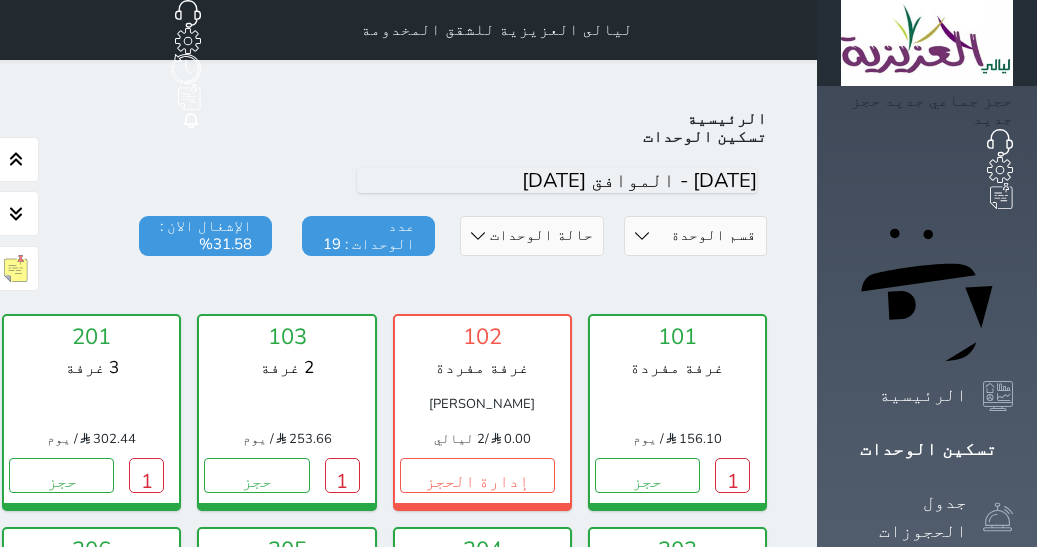 scroll, scrollTop: 0, scrollLeft: 0, axis: both 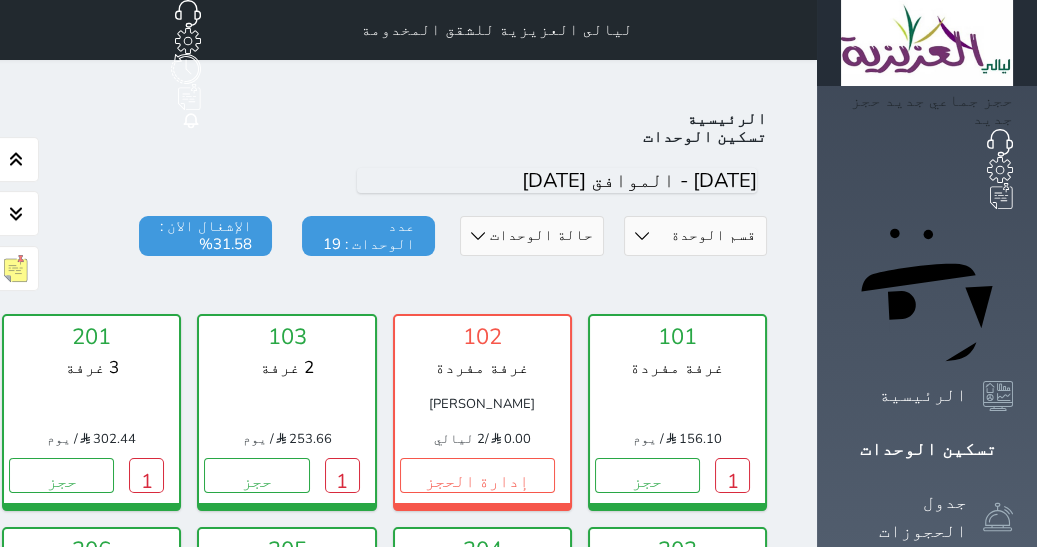 click on "قسم الوحدة   غرفة وصالة (كبير) غرفة وصالة (صغير) 3 غرفة 2 غرفة غرفة مفردة   حالة الوحدات متاح تحت التنظيف تحت الصيانة سجل دخول  لم يتم تسجيل الدخول   عدد الوحدات : 19   الإشغال الان : 31.58%" at bounding box center [287, 261] 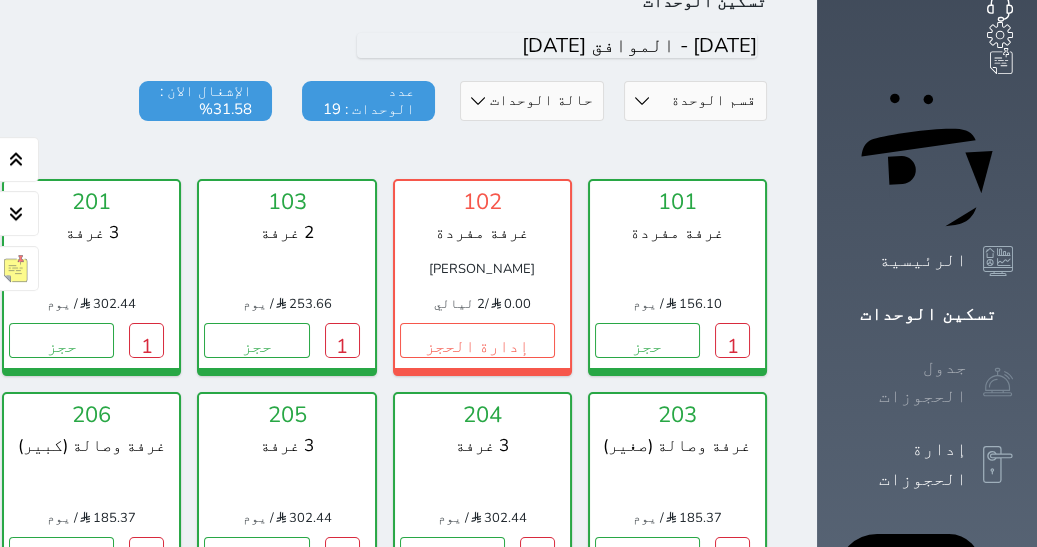 scroll, scrollTop: 137, scrollLeft: 0, axis: vertical 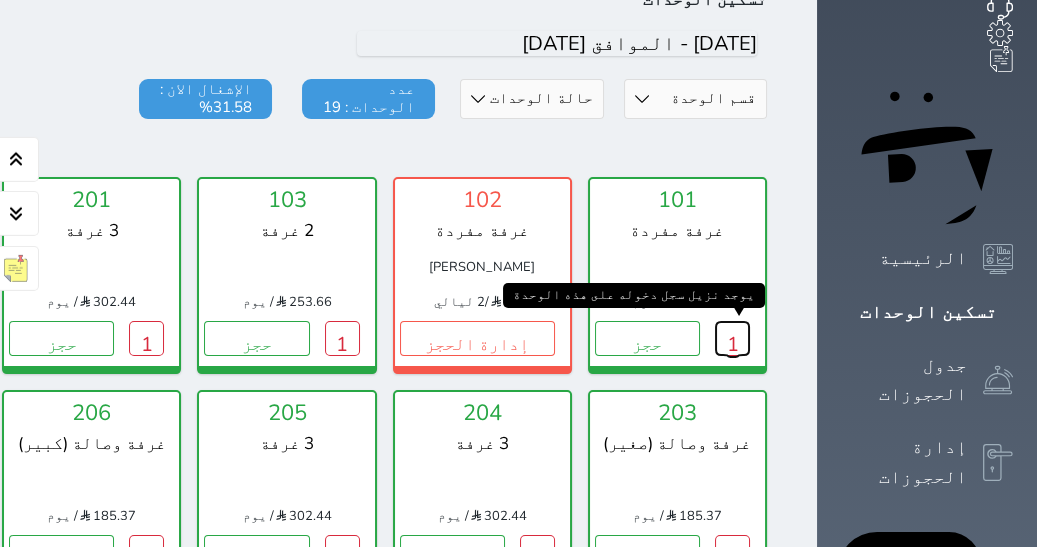 click on "1" at bounding box center (732, 338) 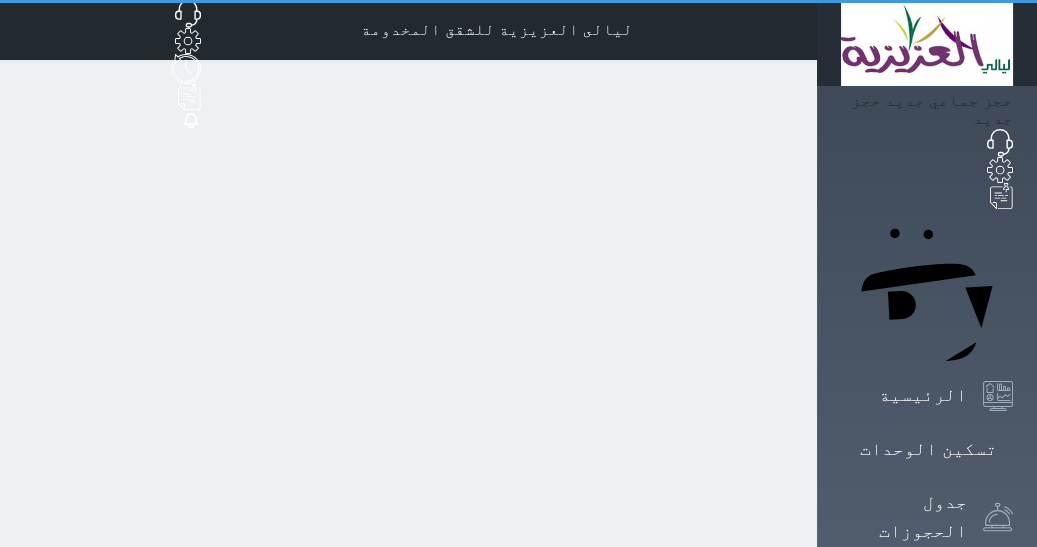 scroll, scrollTop: 0, scrollLeft: 0, axis: both 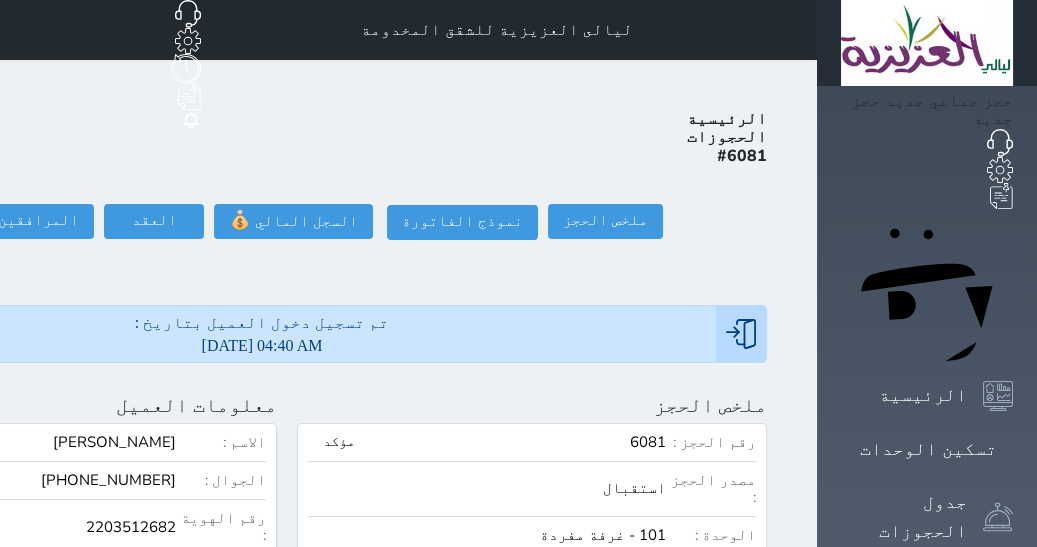 click on "الرئيسية   الحجوزات   #6081         ملخص الحجز         ملخص الحجز #6081                           نموذج الفاتورة   السجل المالي   💰         العقد         العقد #6081                                   العقود الموقعه #6081
العقود الموقعه (0)
#   تاريخ التوقيع   الاجرائات       المرافقين (0)         المرافقين                 البحث عن المرافقين :        الاسم       رقم الهوية       البريد الإلكتروني       الجوال           تغيير العميل              الاسم *     الجنس    اختر الجنس   ذكر انثى   تاريخ الميلاد         تاريخ الميلاد الهجرى         صلة القرابة
اختر صلة القرابة   [PERSON_NAME] زوجة اخ اخت اب ام زوج أخرى   نوع العميل   اختر نوع   مواطن" at bounding box center (287, 968) 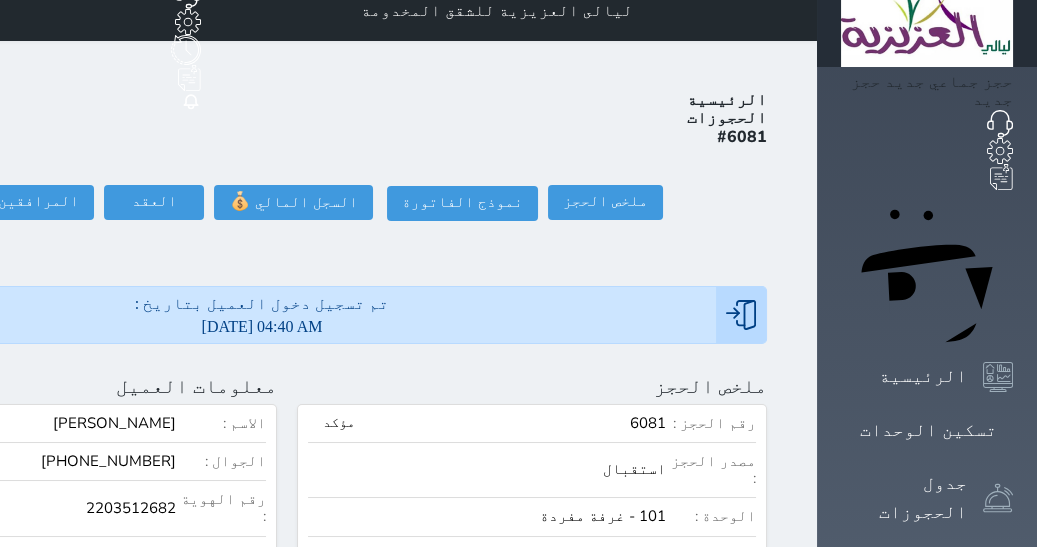 scroll, scrollTop: 0, scrollLeft: 0, axis: both 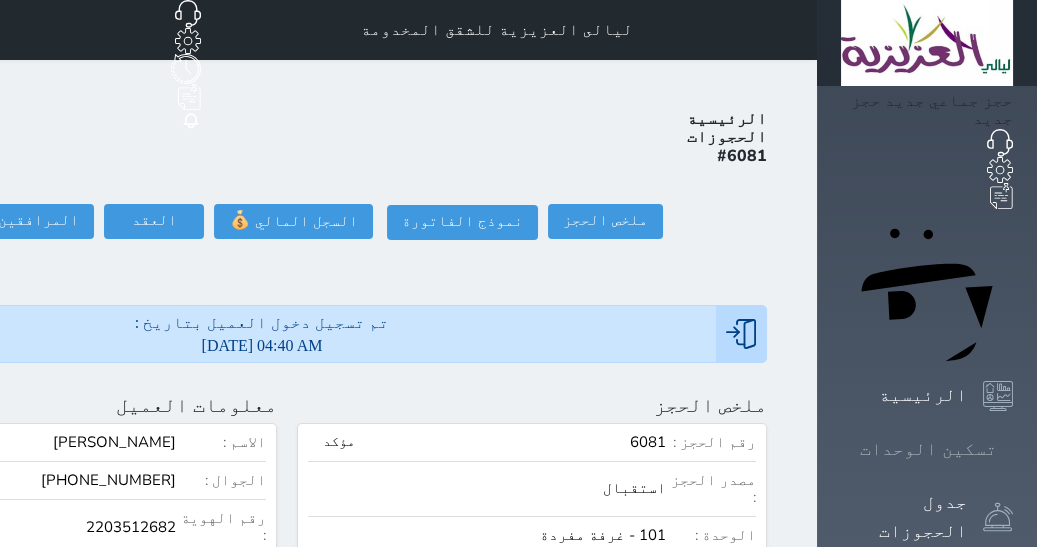 click 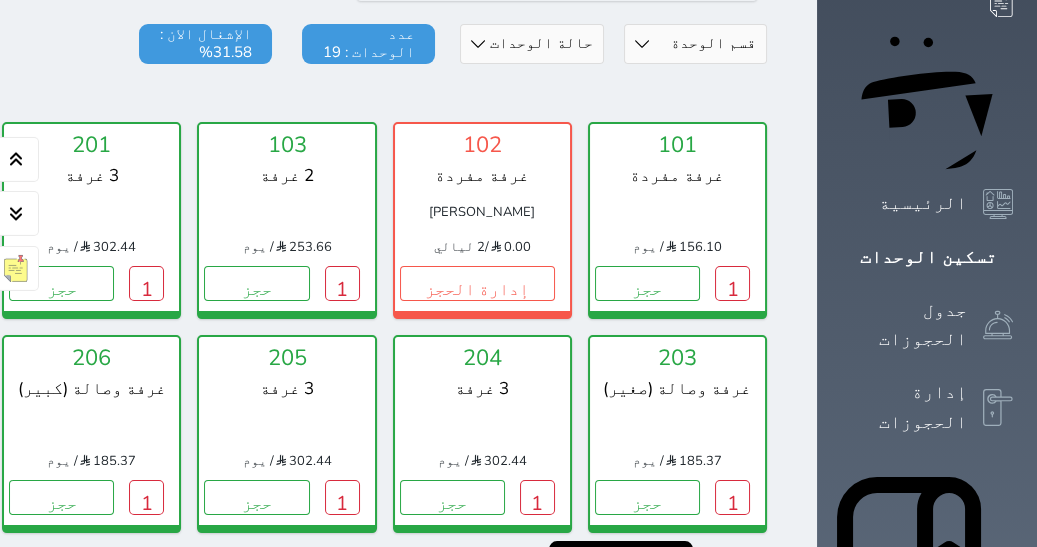 scroll, scrollTop: 219, scrollLeft: 0, axis: vertical 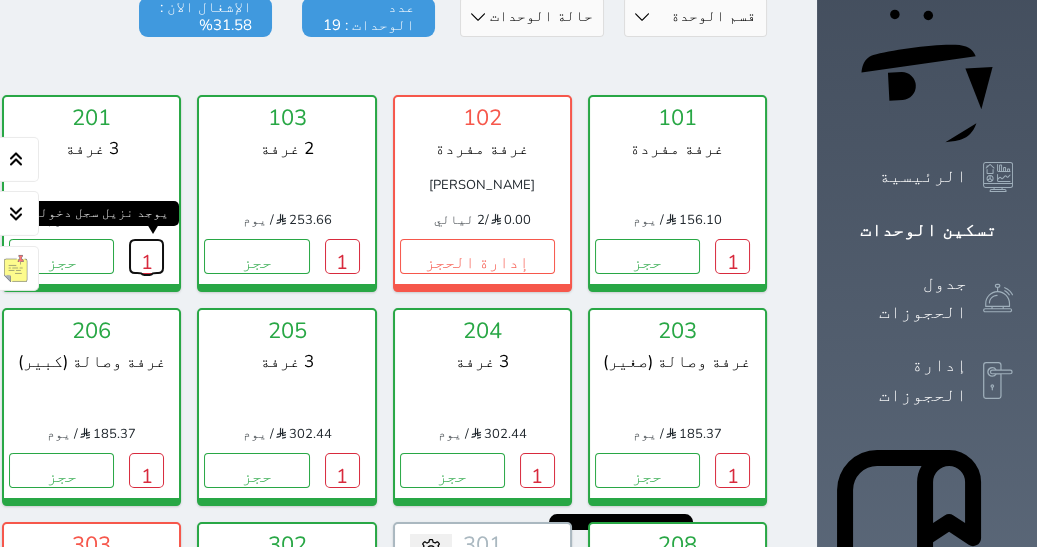click on "1" at bounding box center (146, 256) 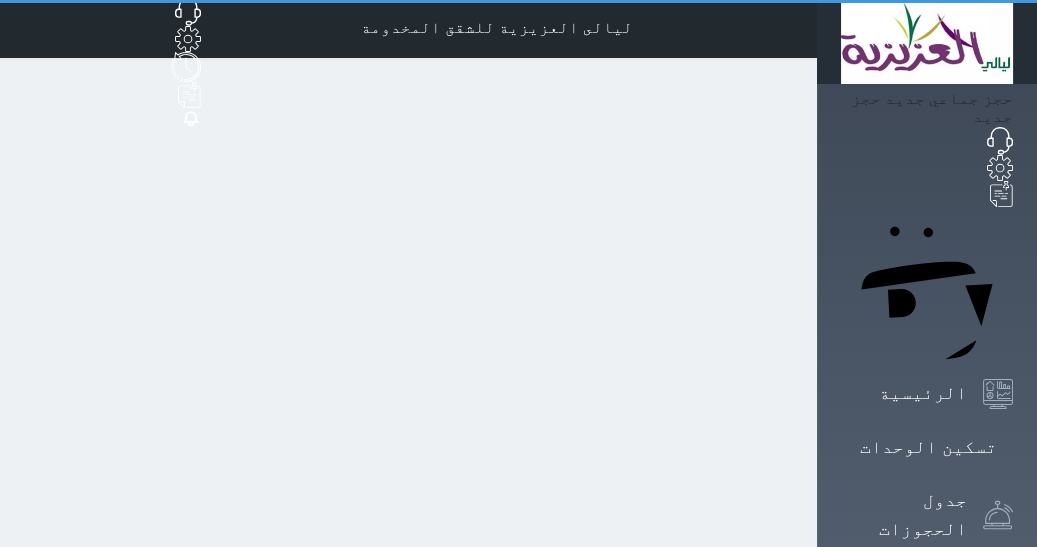 scroll, scrollTop: 0, scrollLeft: 0, axis: both 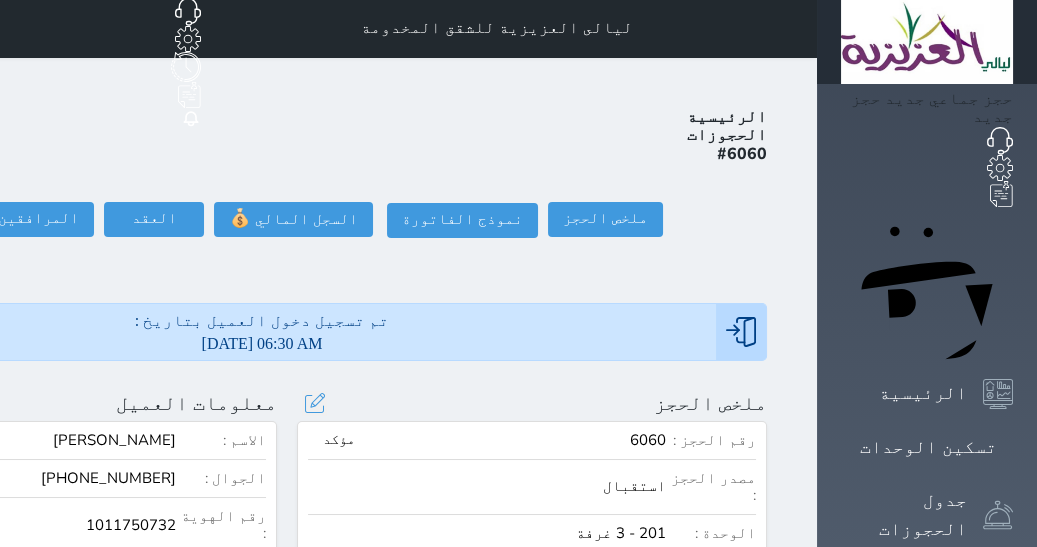 click on "تحديث الحجز                       نوع الإيجار :     يومي     تاريخ بداية ونهاية الحجز :     الوحدة :   201 3 غرفة     ( يمكنك نقل العميل لوحدة أخري بشرط توافر الوحدة بالتواريخ المحددة )   مصدر الحجز :       سعر الحجز :           الليالي :     1     ليله    الخدمات المشمولة في السعر :   الخدمات المختاره (0)  تحديد الكل  ×  فطار   عدد باكس           البالغون     1                             الاطفال     0               نوع الحجز :
عادي
إقامة مجانية
إستخدام داخلي
إستخدام يومي
تحديث الحجز" at bounding box center [314, 403] 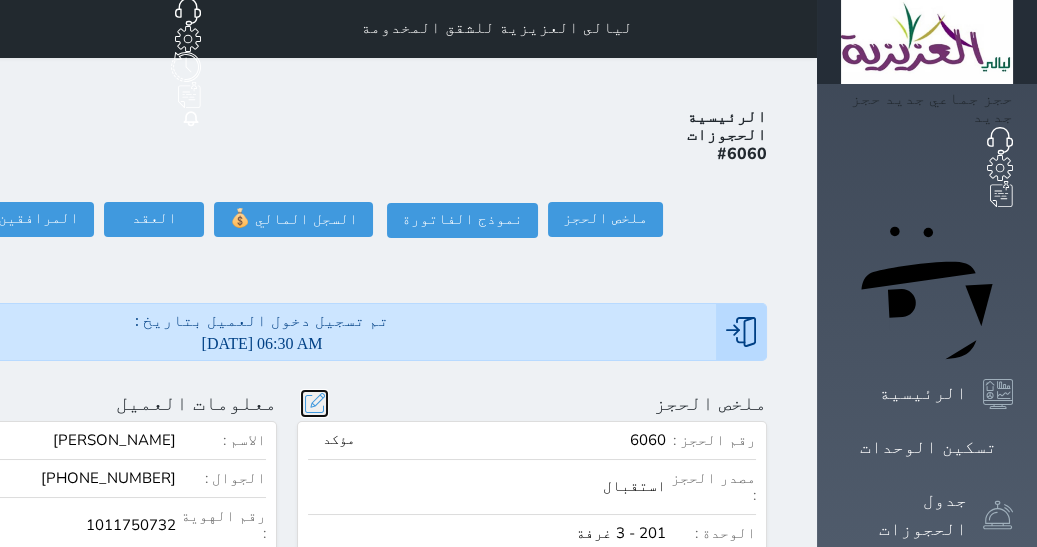 click at bounding box center [314, 403] 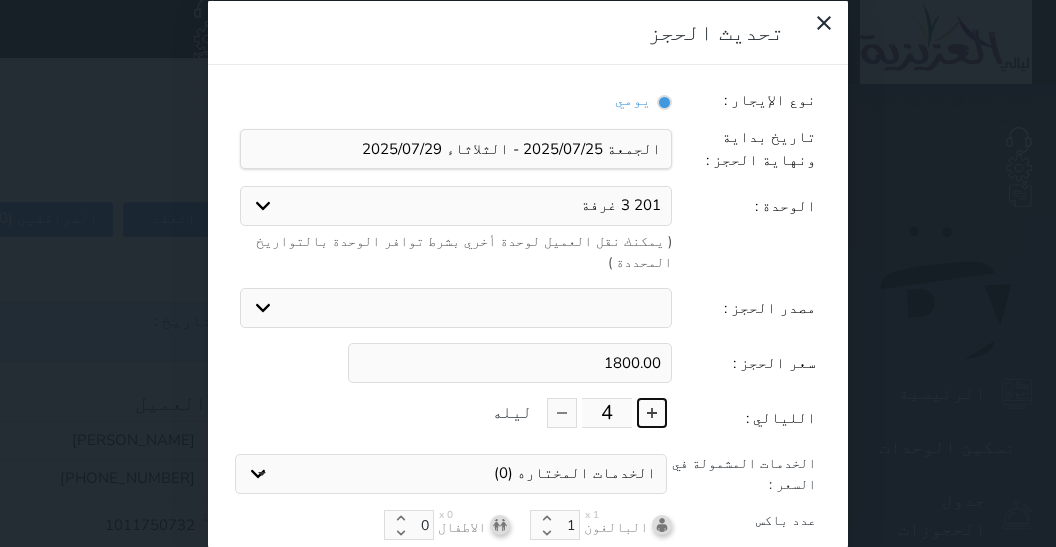click at bounding box center [652, 413] 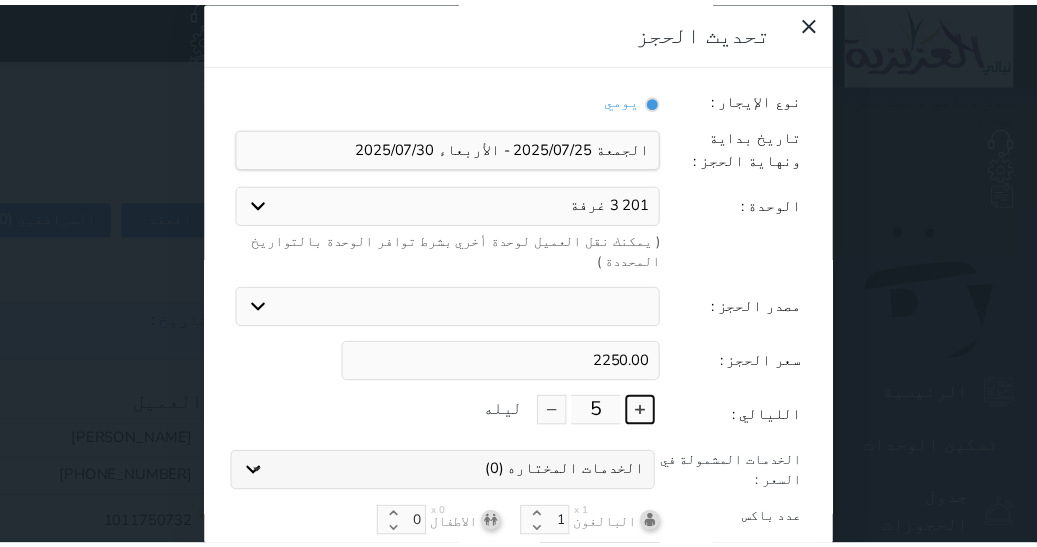 scroll, scrollTop: 47, scrollLeft: 0, axis: vertical 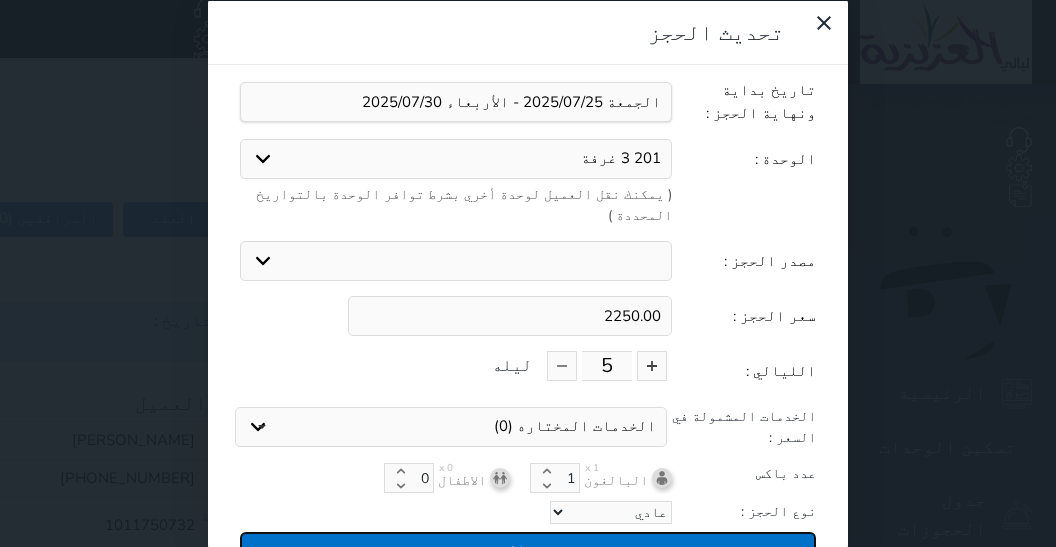 click on "تحديث الحجز" at bounding box center [528, 549] 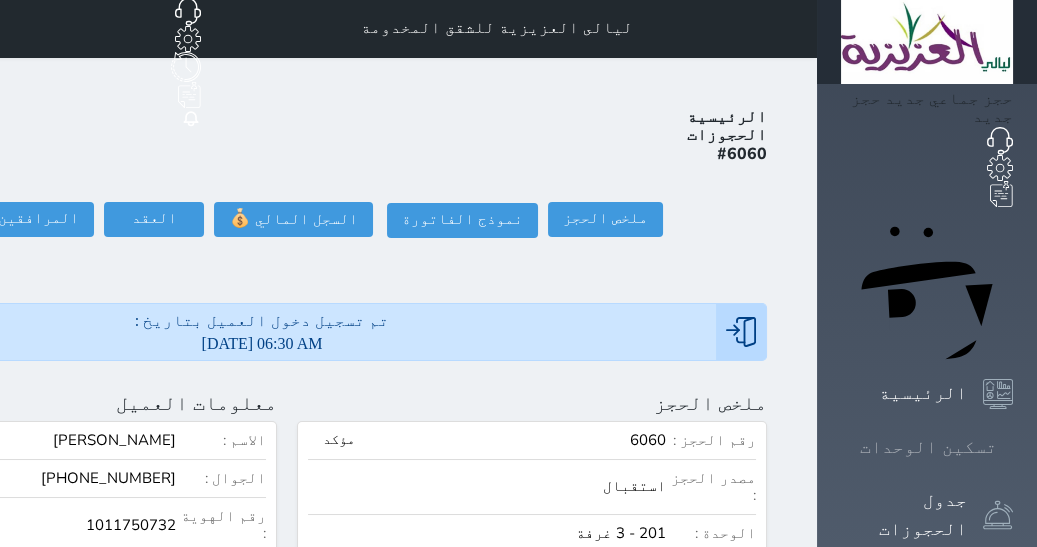 click 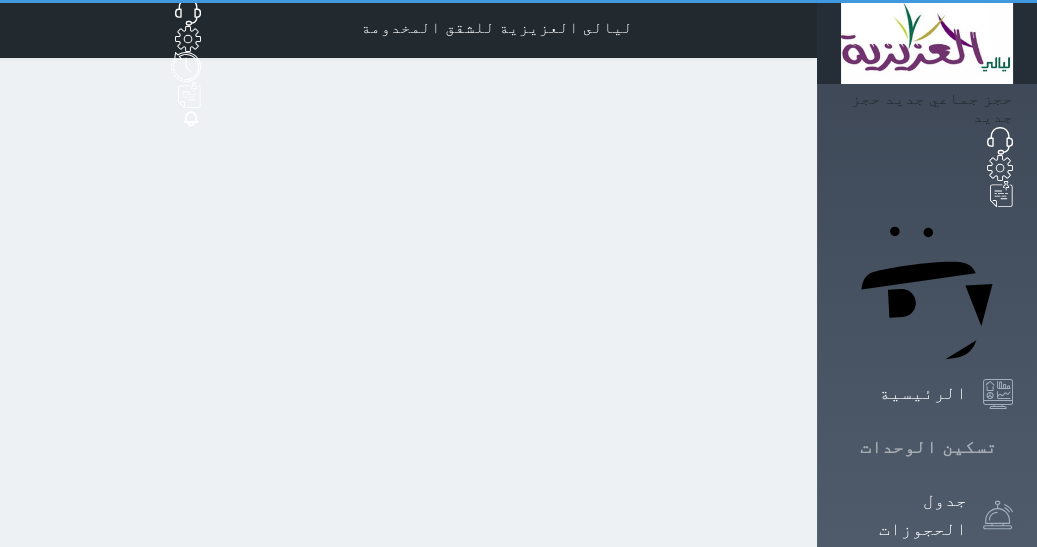 scroll, scrollTop: 0, scrollLeft: 0, axis: both 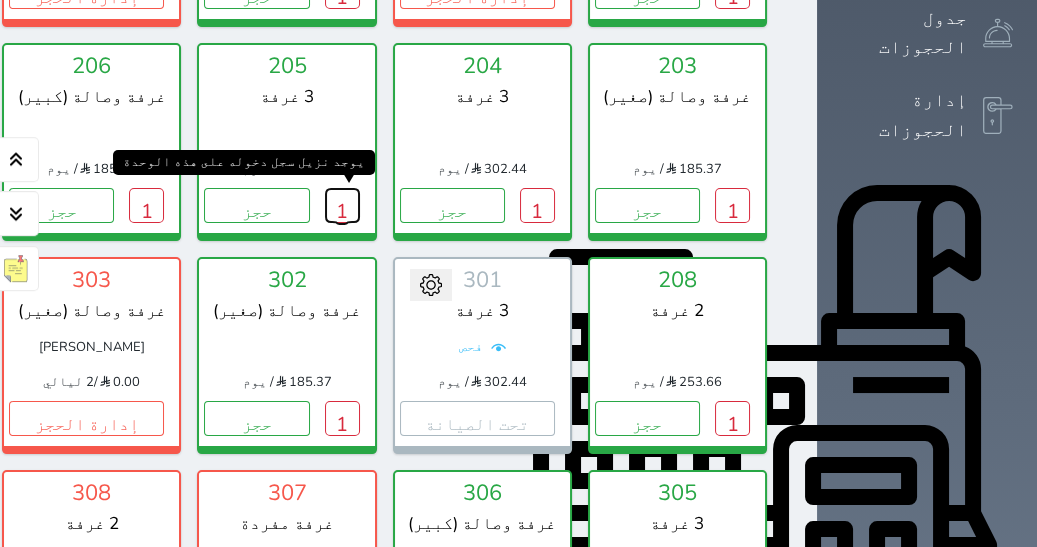 click on "1" at bounding box center (342, 205) 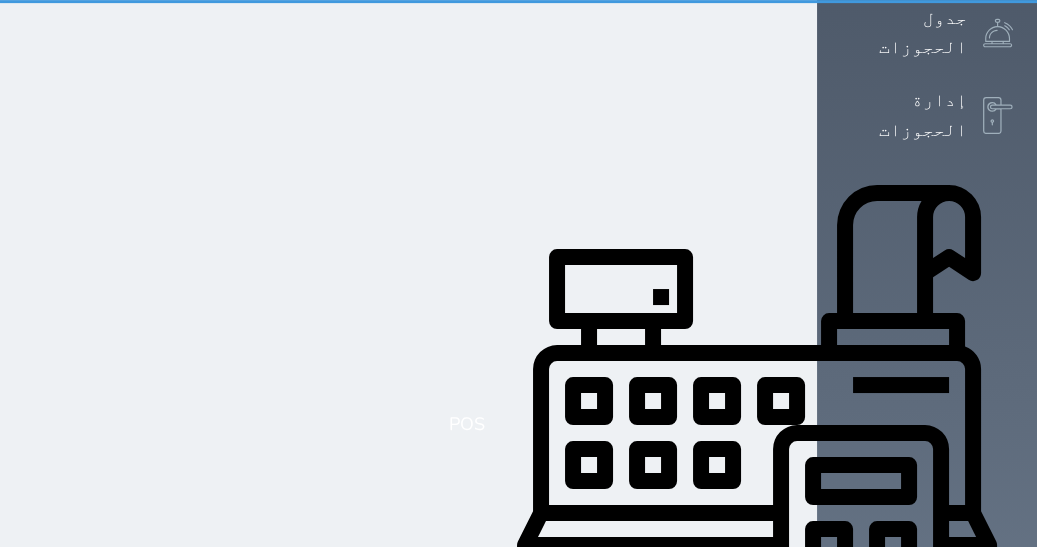 scroll, scrollTop: 0, scrollLeft: 0, axis: both 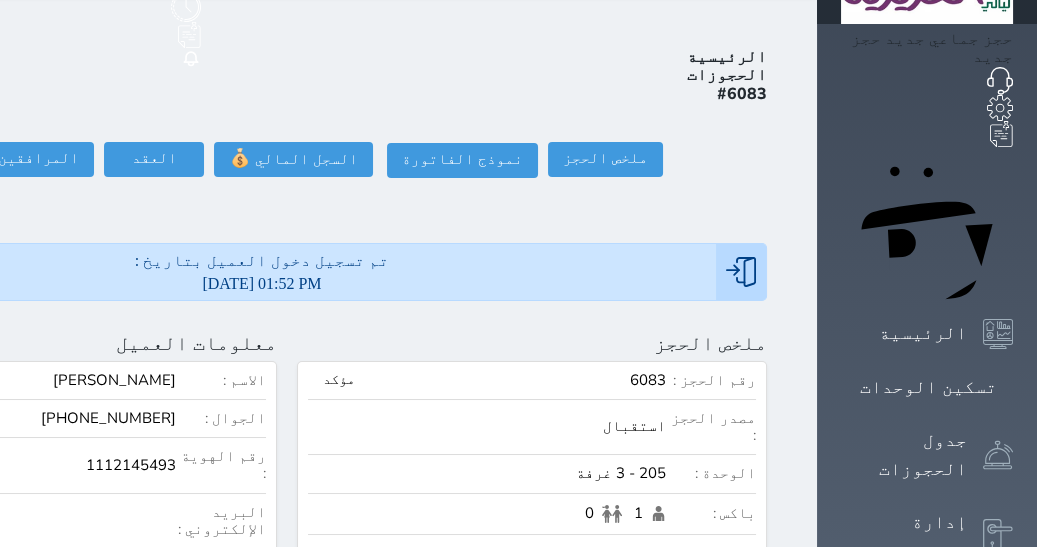click at bounding box center [-176, 343] 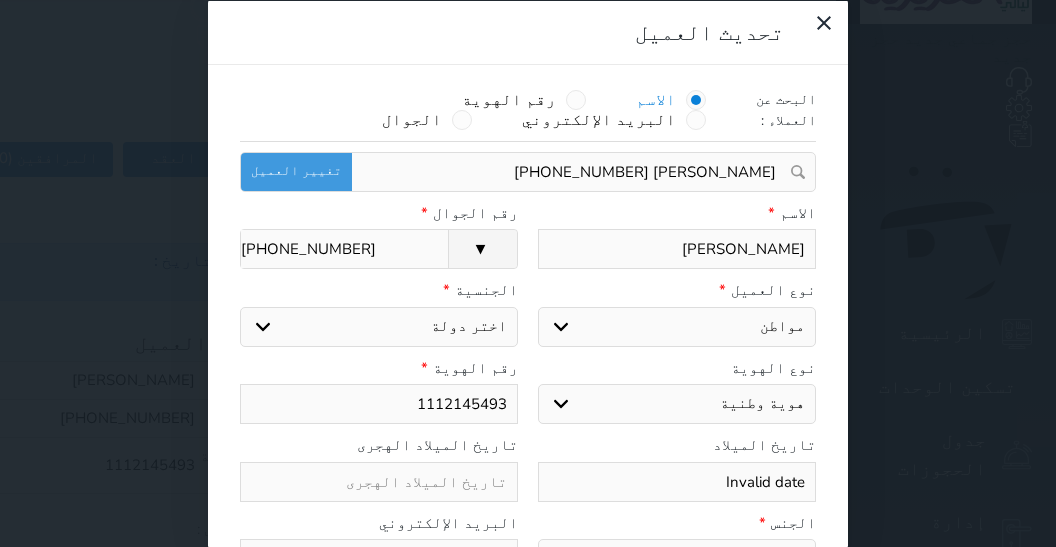select on "113" 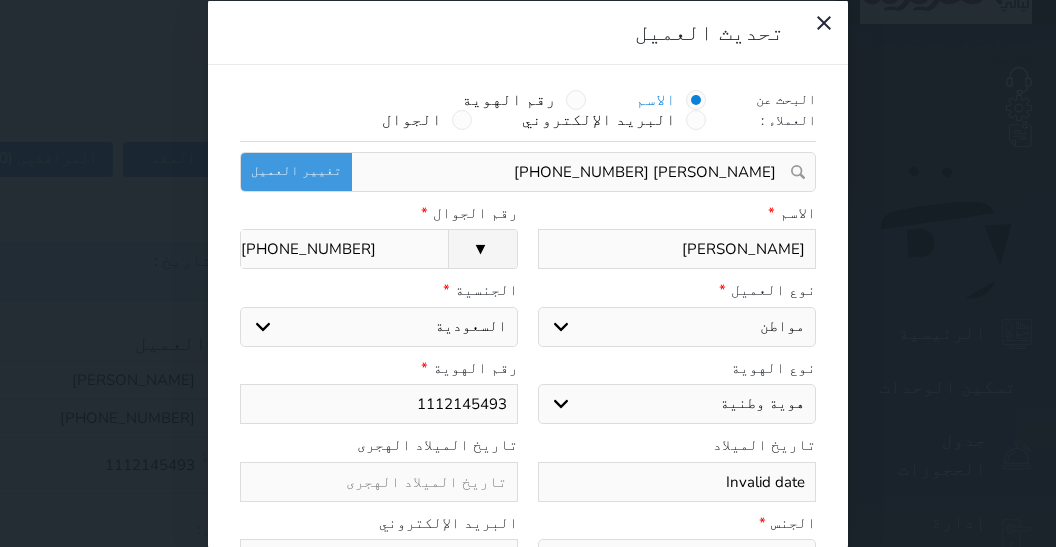 click on "[PERSON_NAME]" at bounding box center (677, 249) 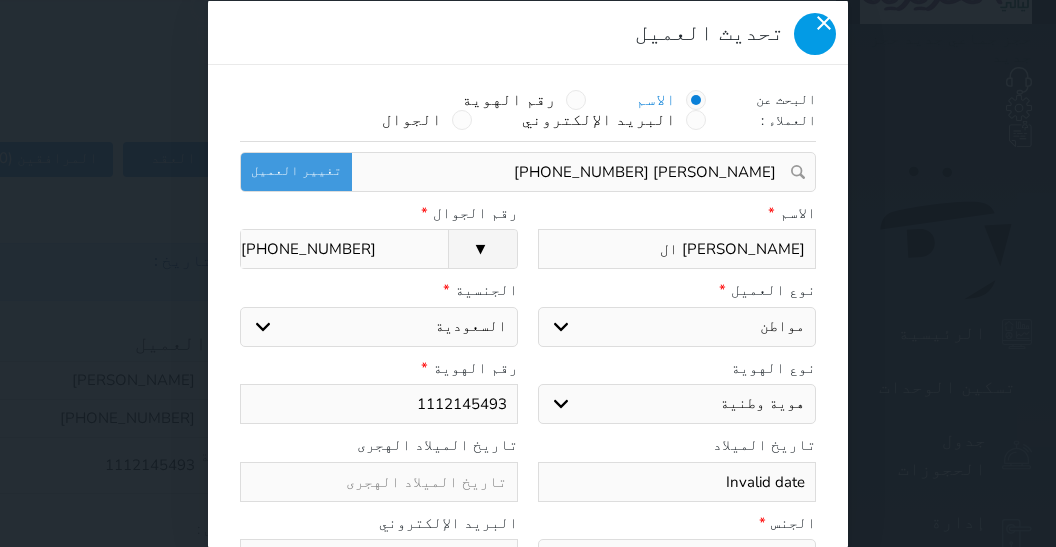 type on "[PERSON_NAME] ال" 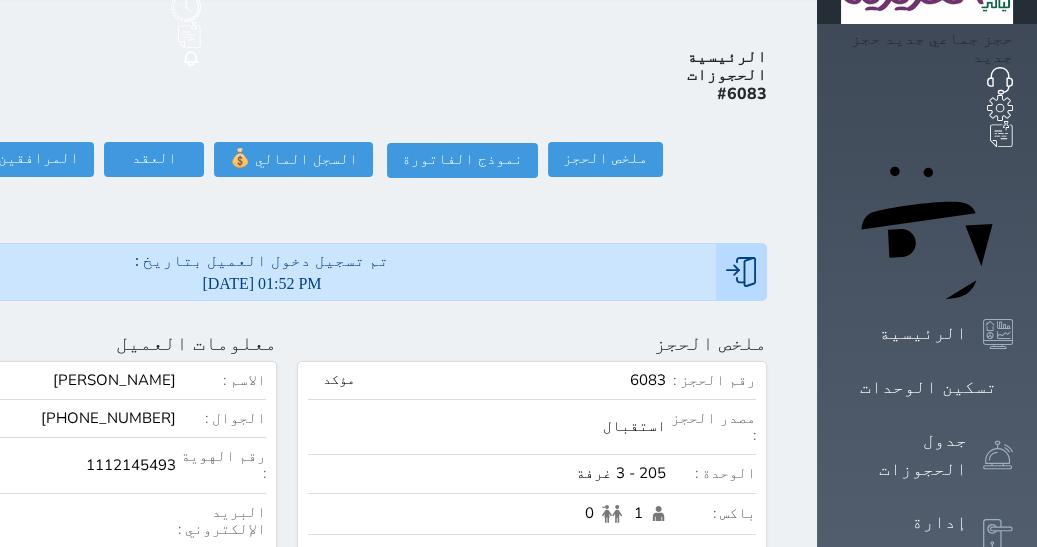 click on "[PERSON_NAME]" at bounding box center (-3, 380) 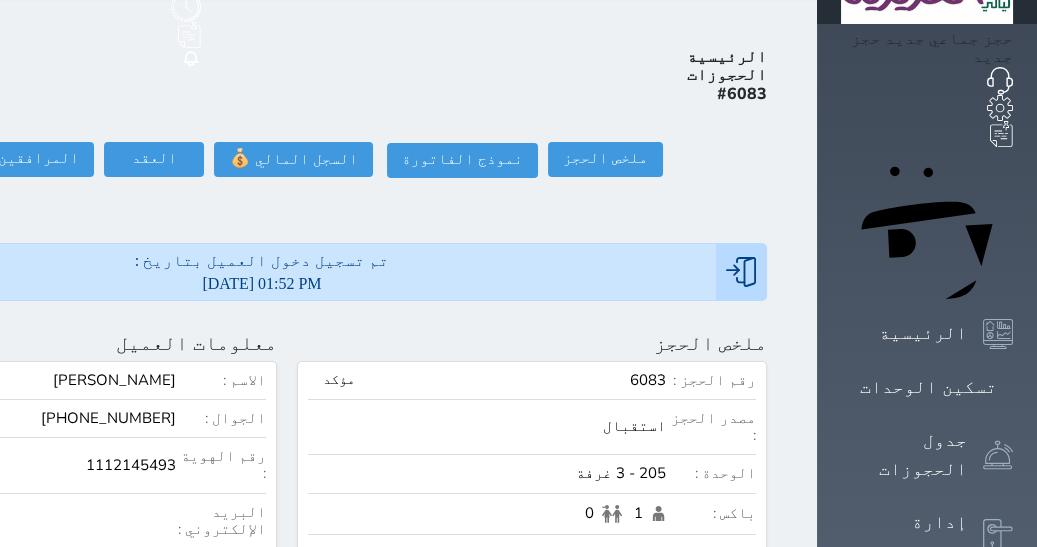 click on "[PERSON_NAME]" at bounding box center (114, 380) 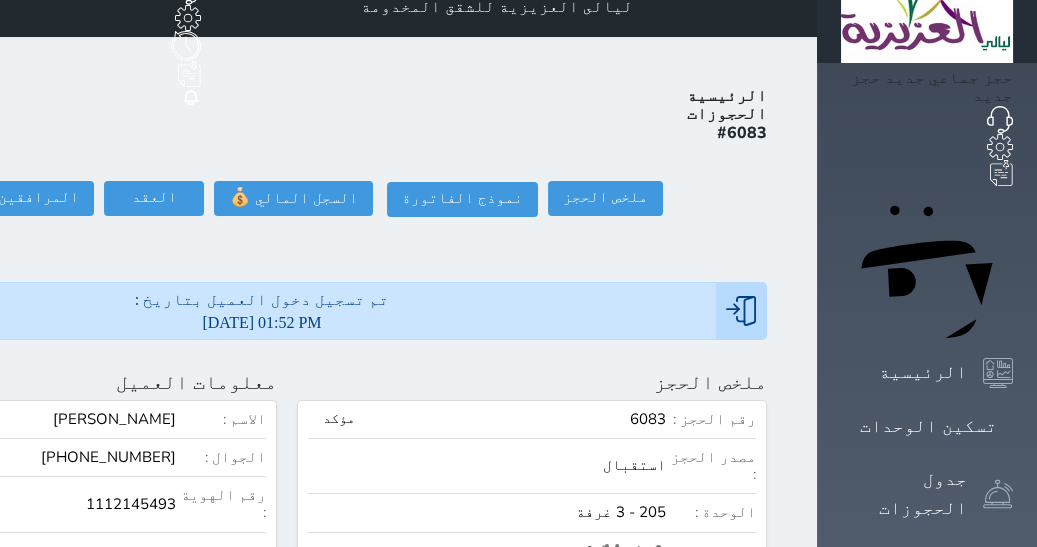 scroll, scrollTop: 21, scrollLeft: 0, axis: vertical 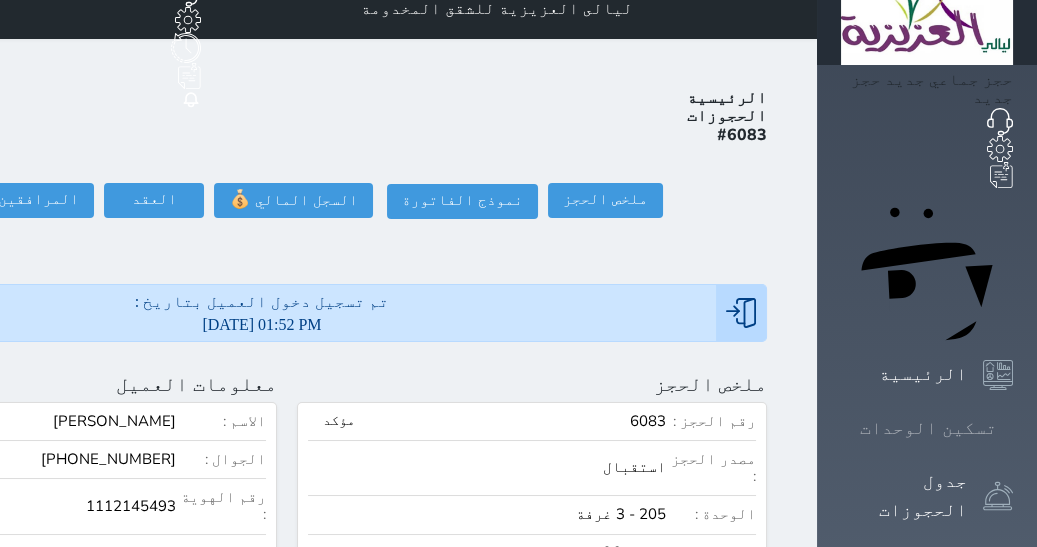 click on "تسكين الوحدات" at bounding box center [928, 428] 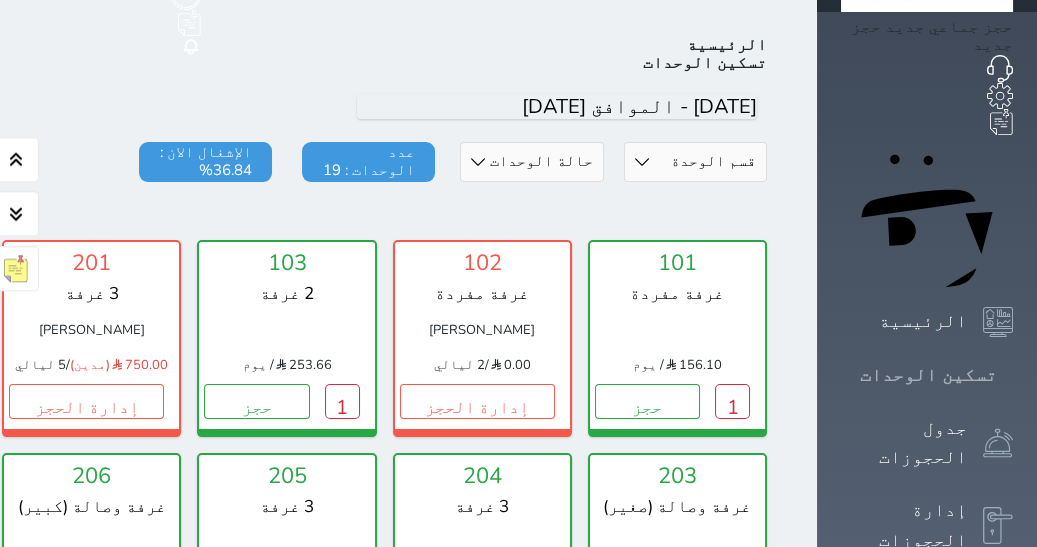 scroll, scrollTop: 77, scrollLeft: 0, axis: vertical 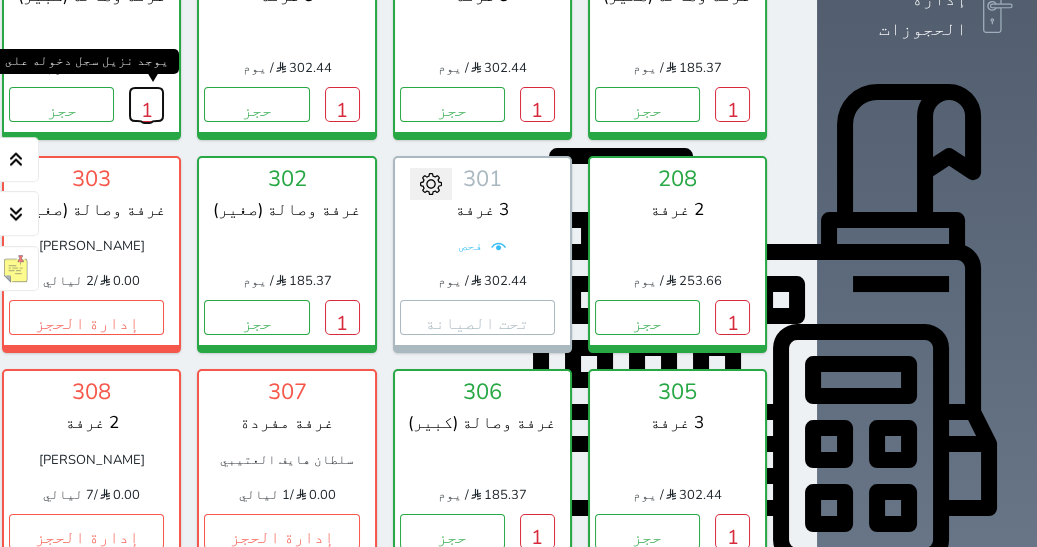 click on "1" at bounding box center (146, 104) 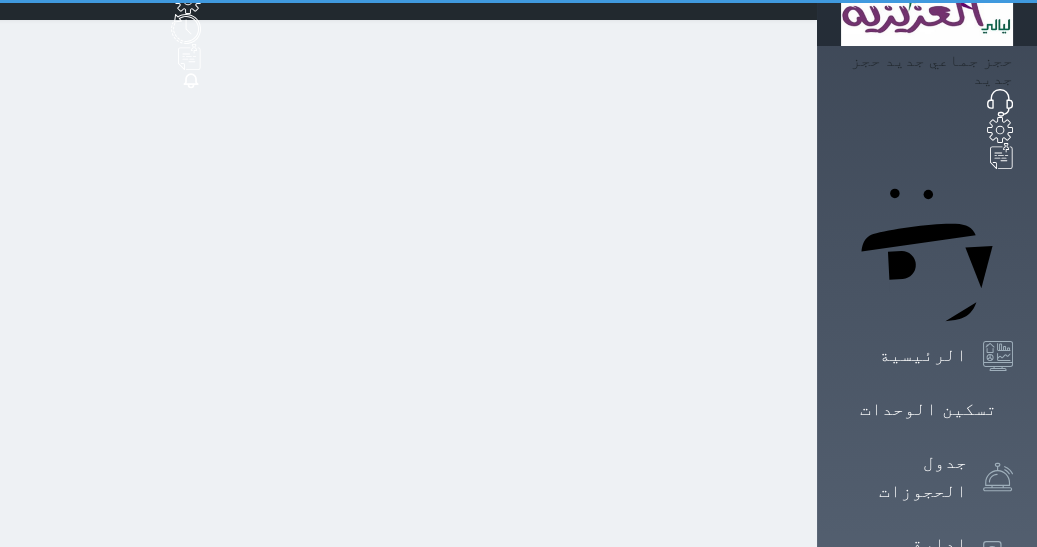 scroll, scrollTop: 0, scrollLeft: 0, axis: both 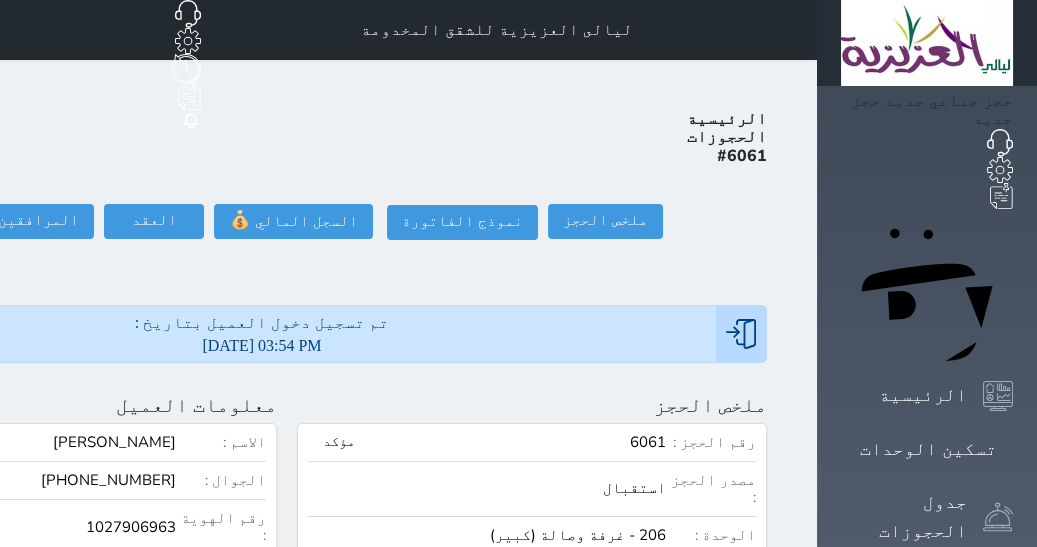 select 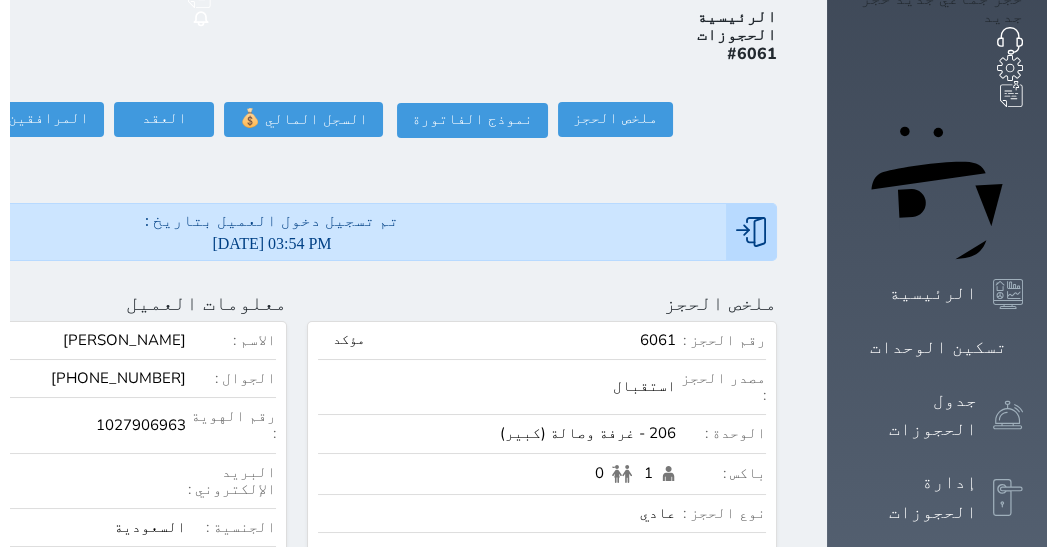 scroll, scrollTop: 100, scrollLeft: 0, axis: vertical 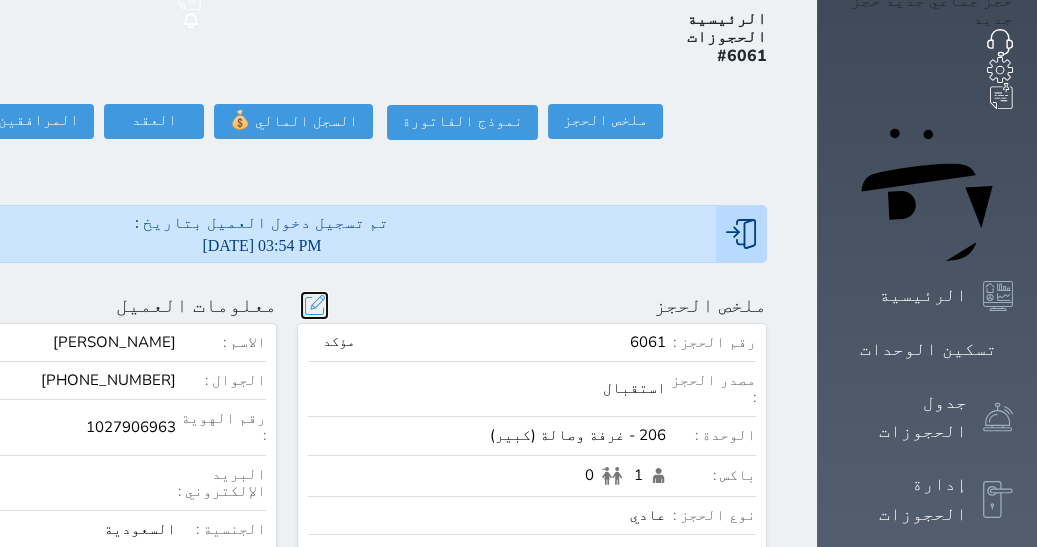 click at bounding box center [314, 305] 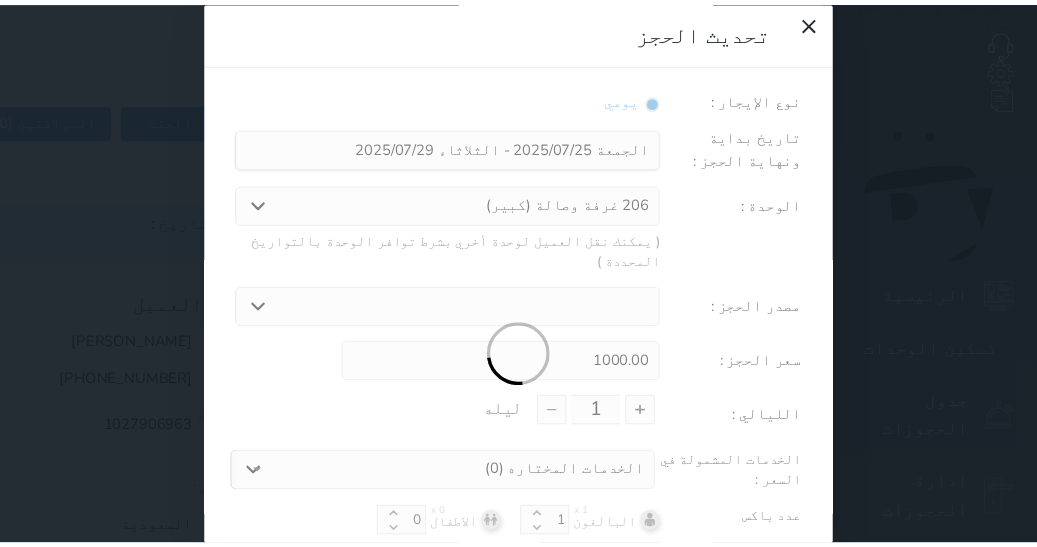 scroll, scrollTop: 46, scrollLeft: 0, axis: vertical 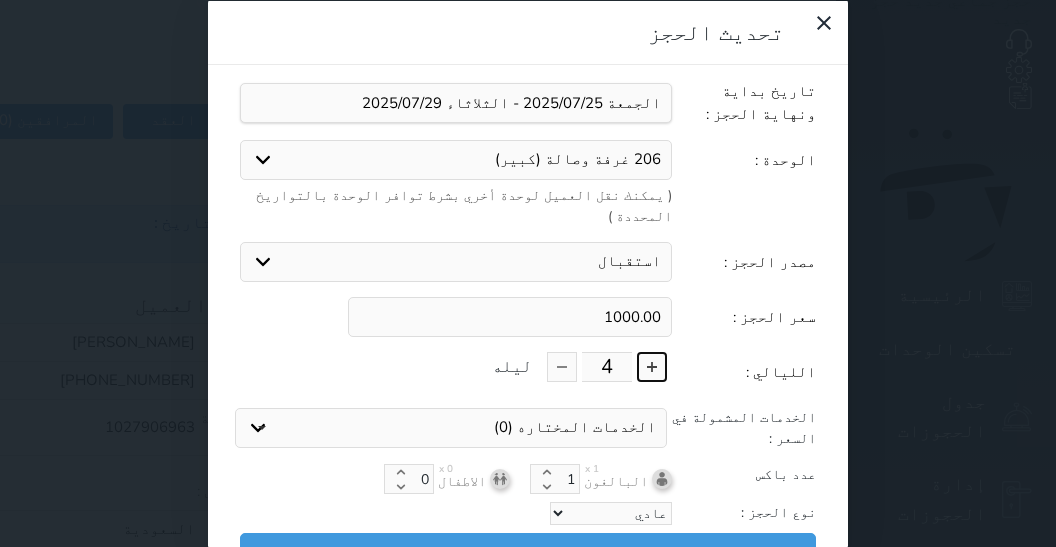 click at bounding box center (652, 367) 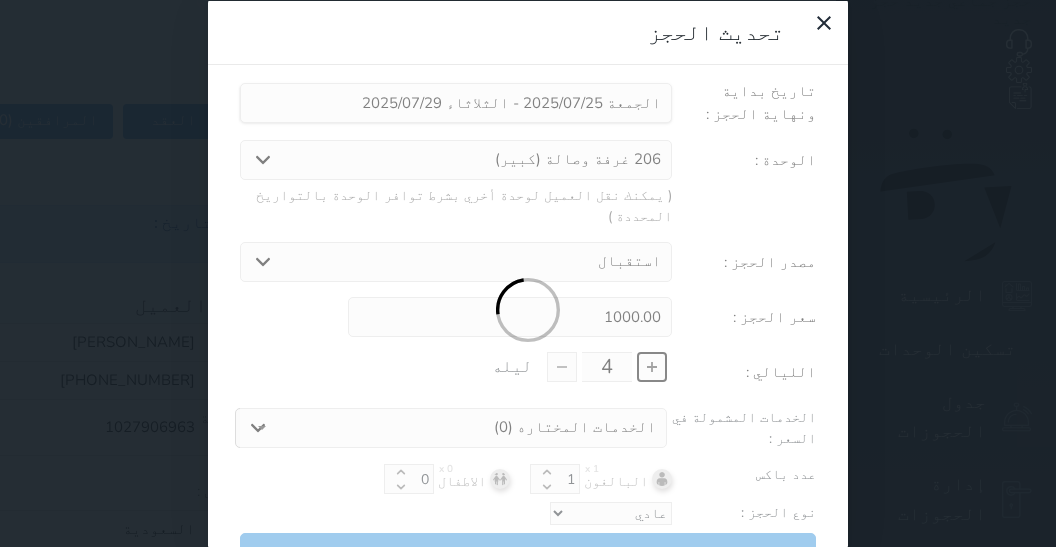 type on "5" 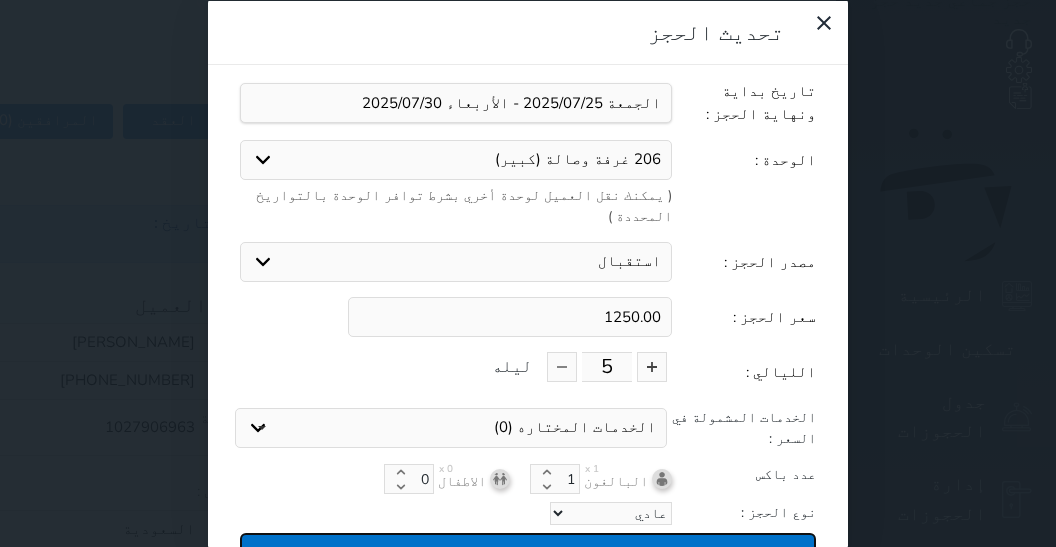 click on "تحديث الحجز" at bounding box center [528, 550] 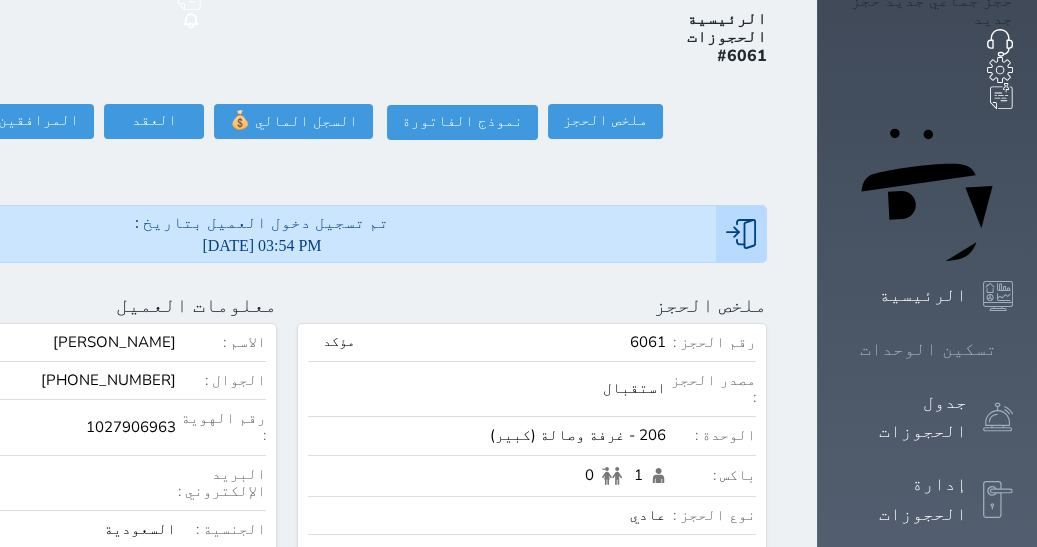click on "تسكين الوحدات" at bounding box center [928, 349] 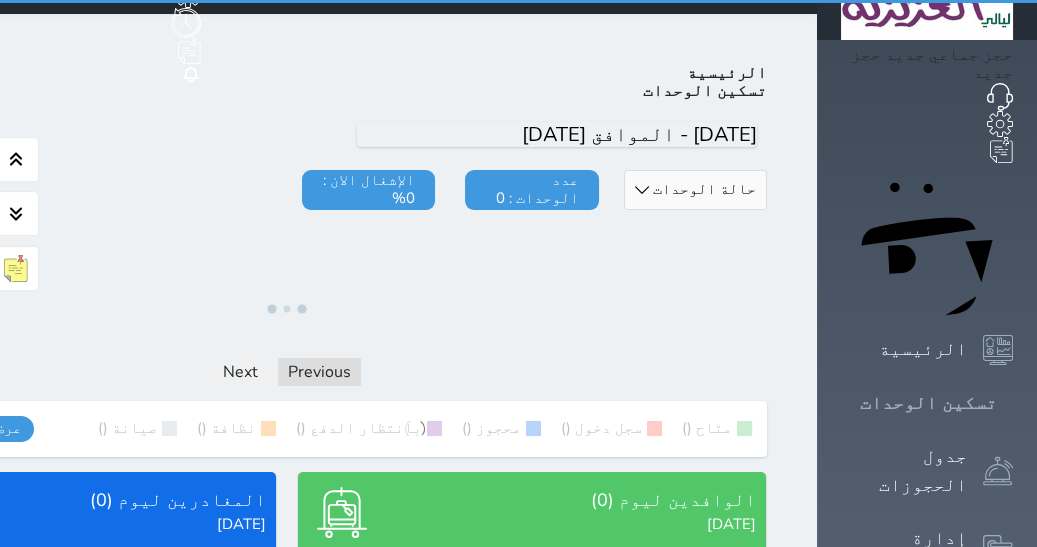 scroll, scrollTop: 0, scrollLeft: 0, axis: both 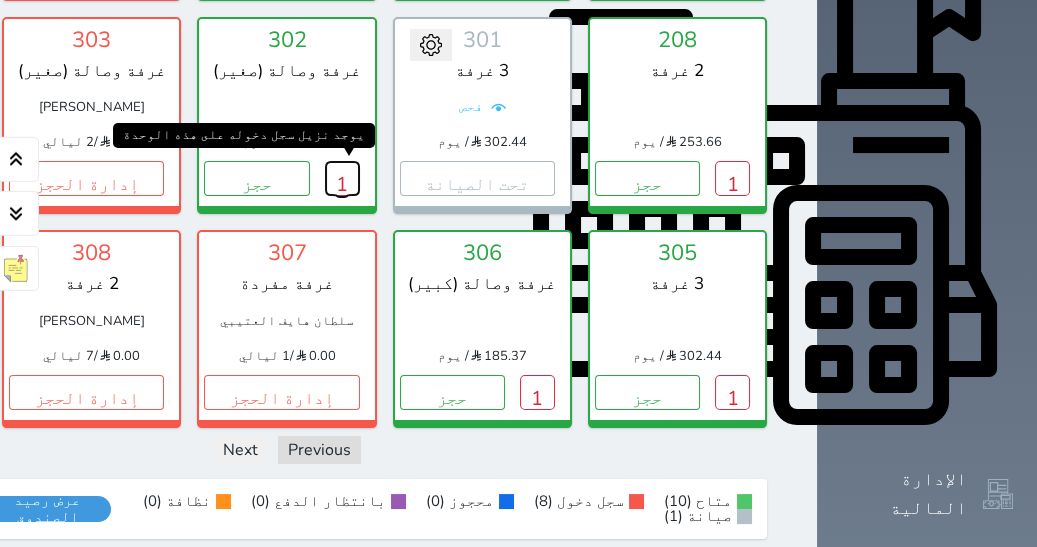 click on "1" at bounding box center [342, 178] 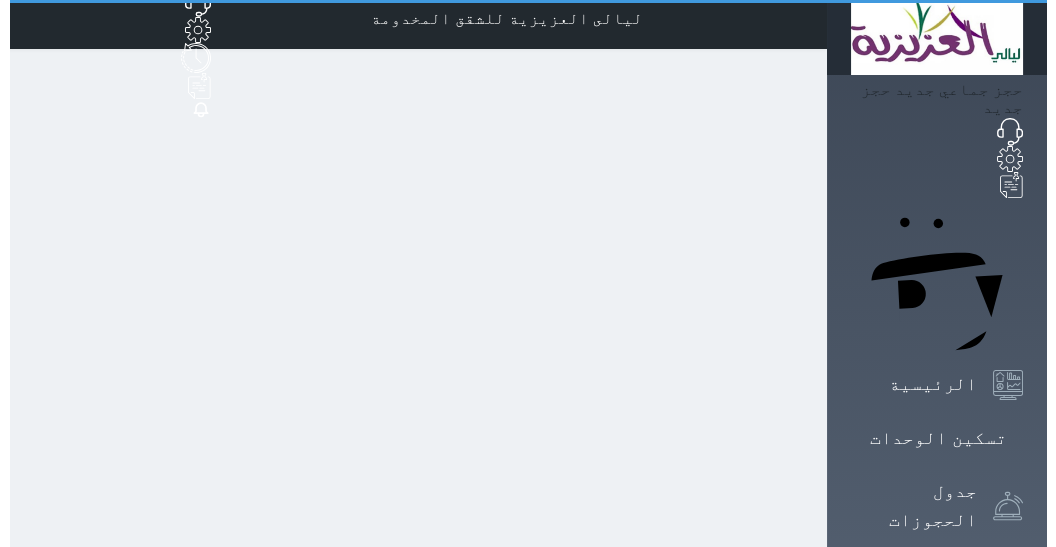scroll, scrollTop: 0, scrollLeft: 0, axis: both 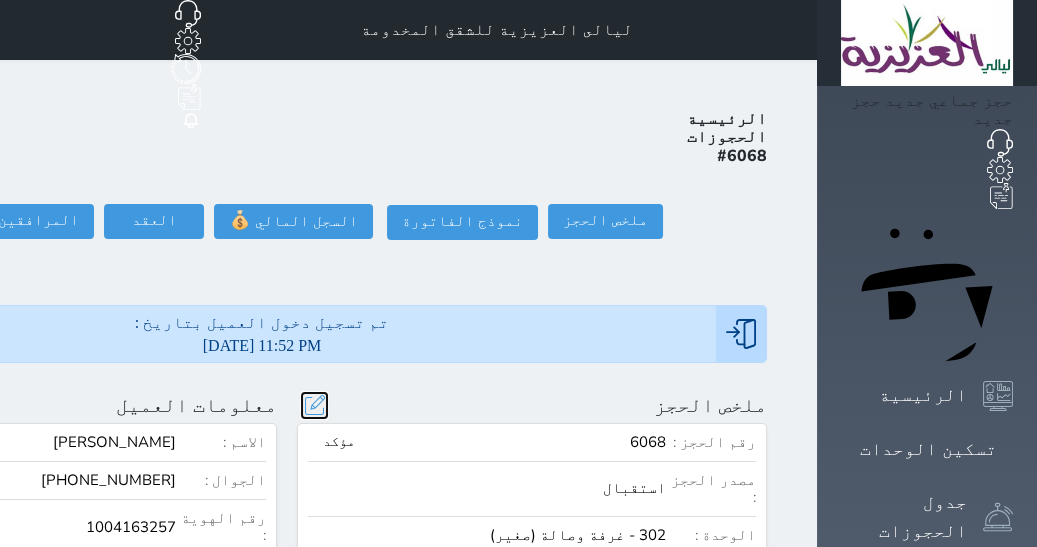 click at bounding box center [314, 405] 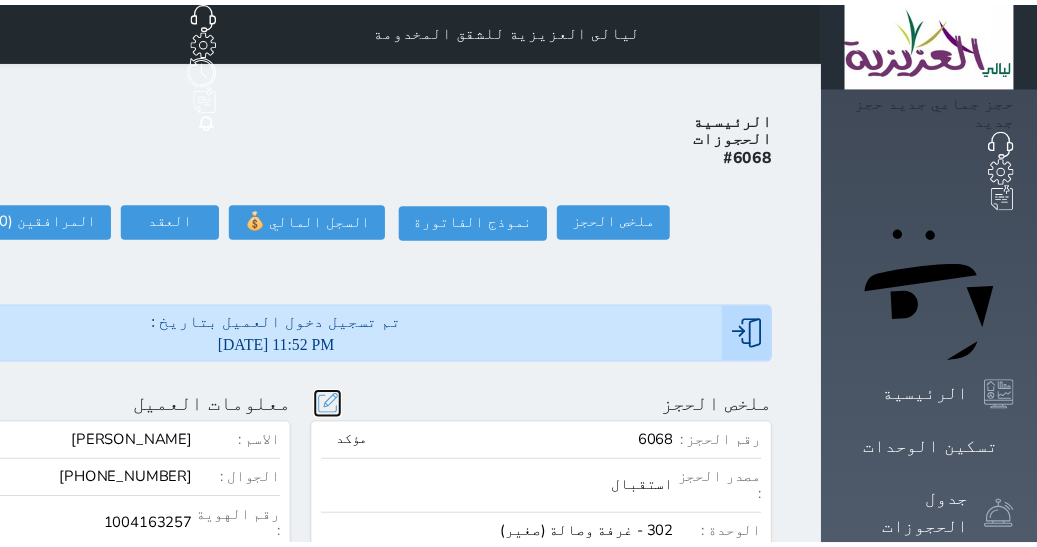 scroll, scrollTop: 46, scrollLeft: 0, axis: vertical 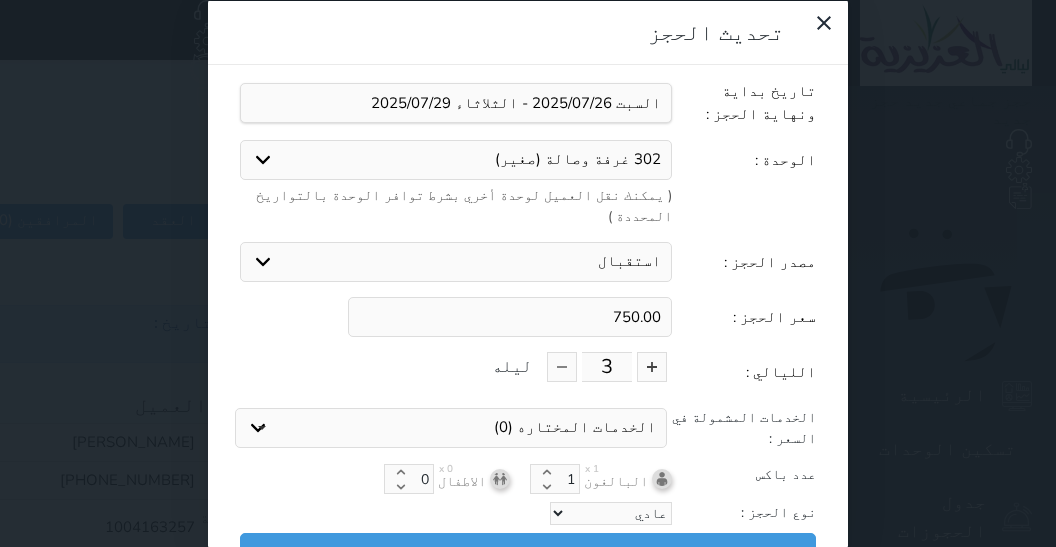 click at bounding box center (528, 310) 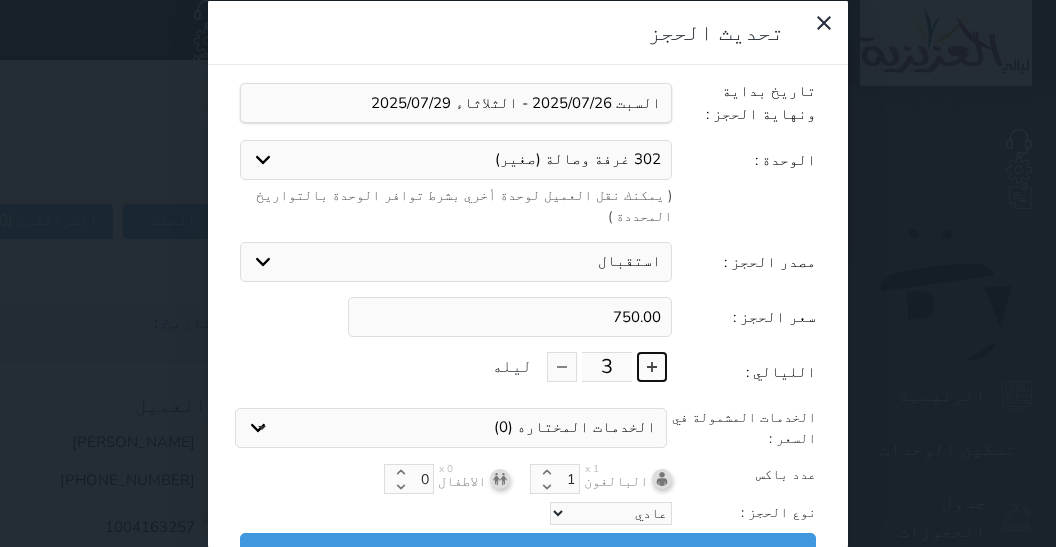 click at bounding box center (652, 367) 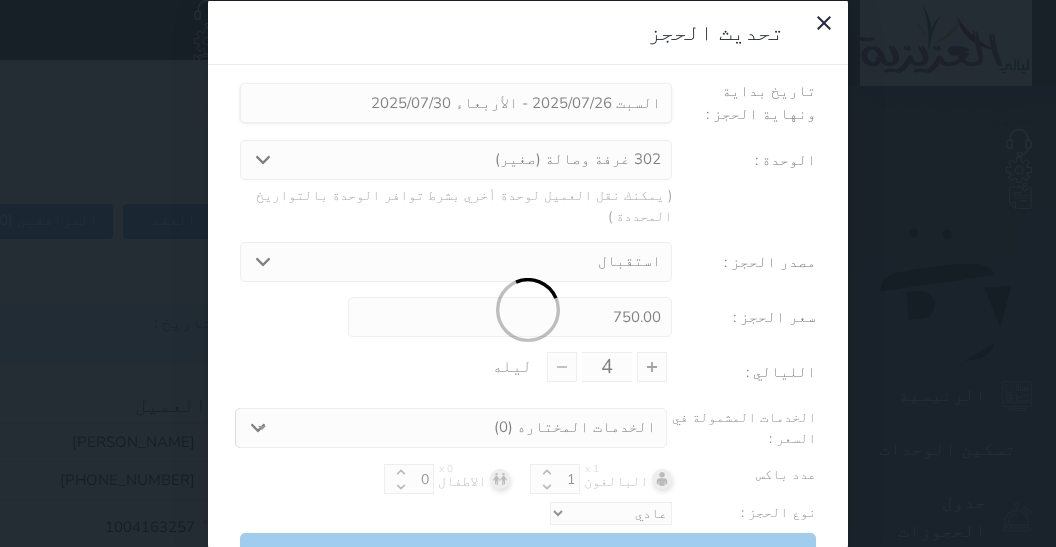 click at bounding box center (528, 310) 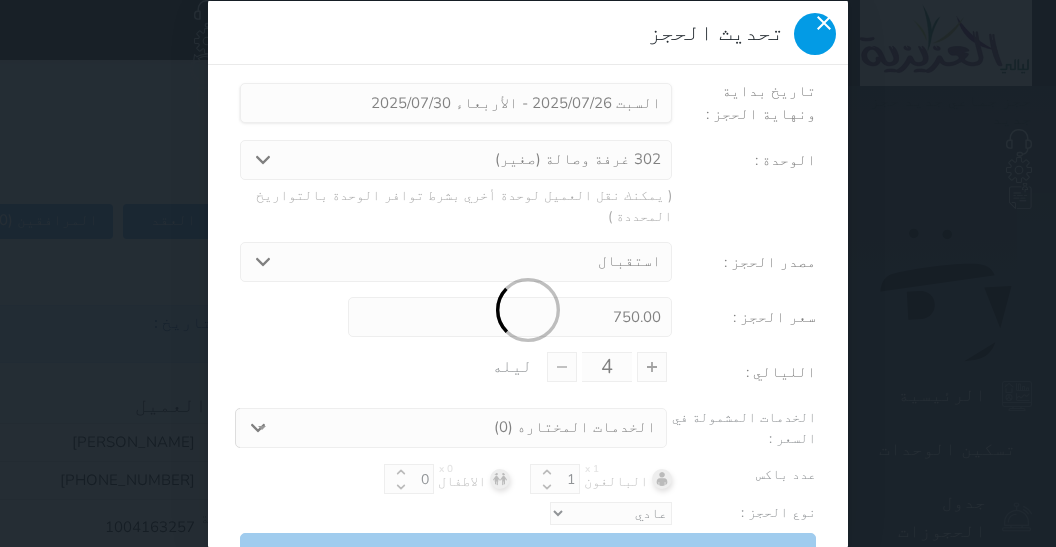 click 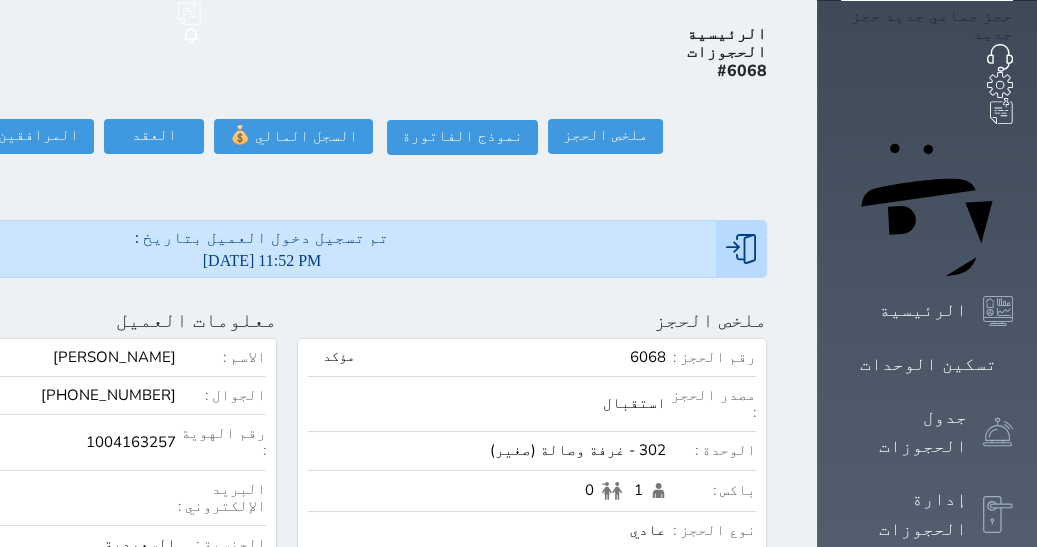 scroll, scrollTop: 88, scrollLeft: 0, axis: vertical 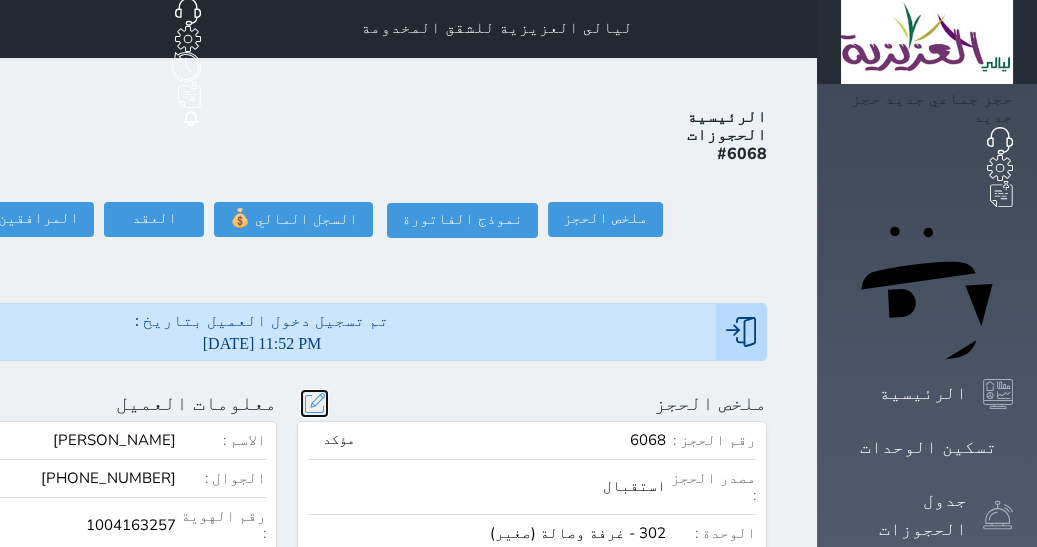 click at bounding box center [314, 403] 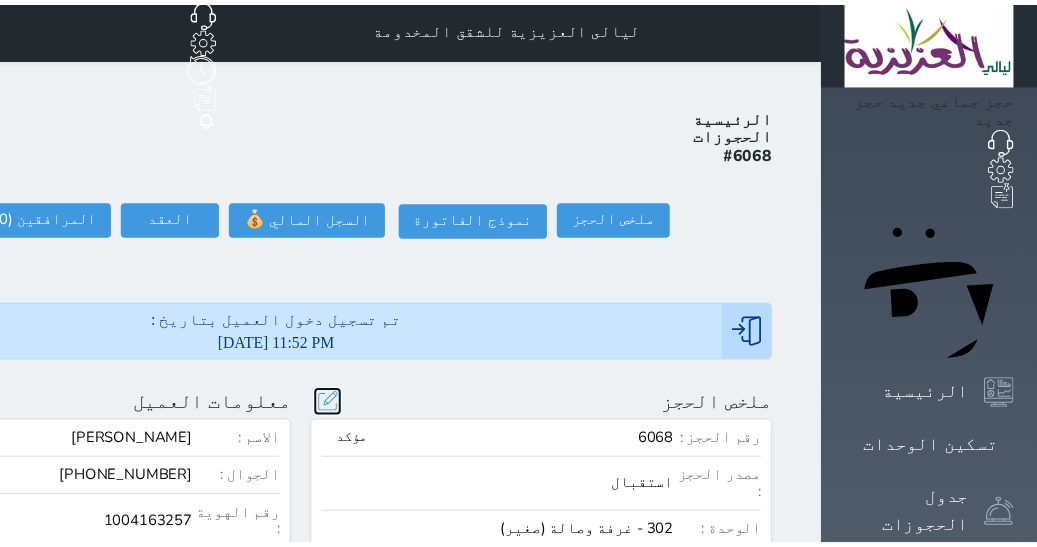scroll, scrollTop: 46, scrollLeft: 0, axis: vertical 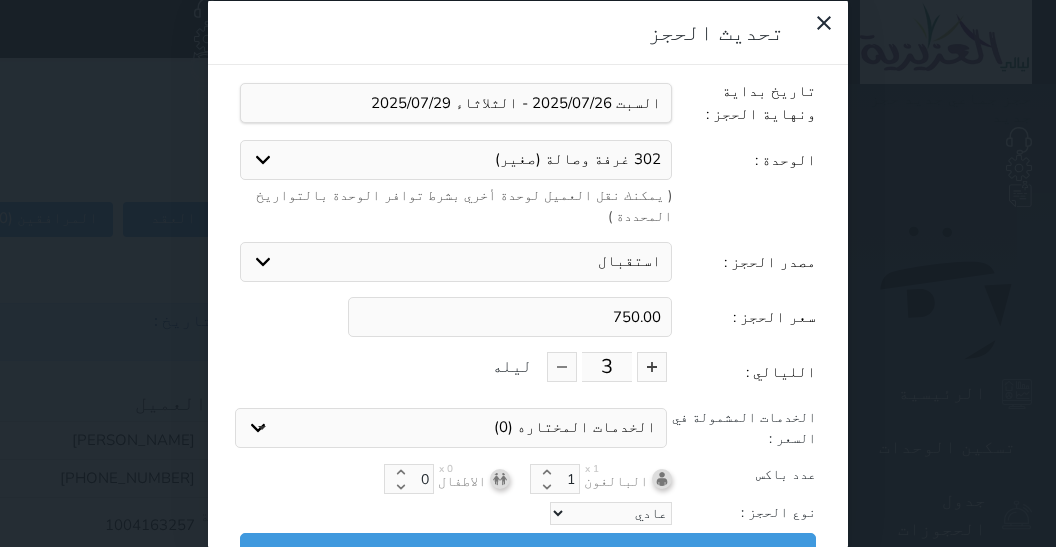 click at bounding box center [528, 310] 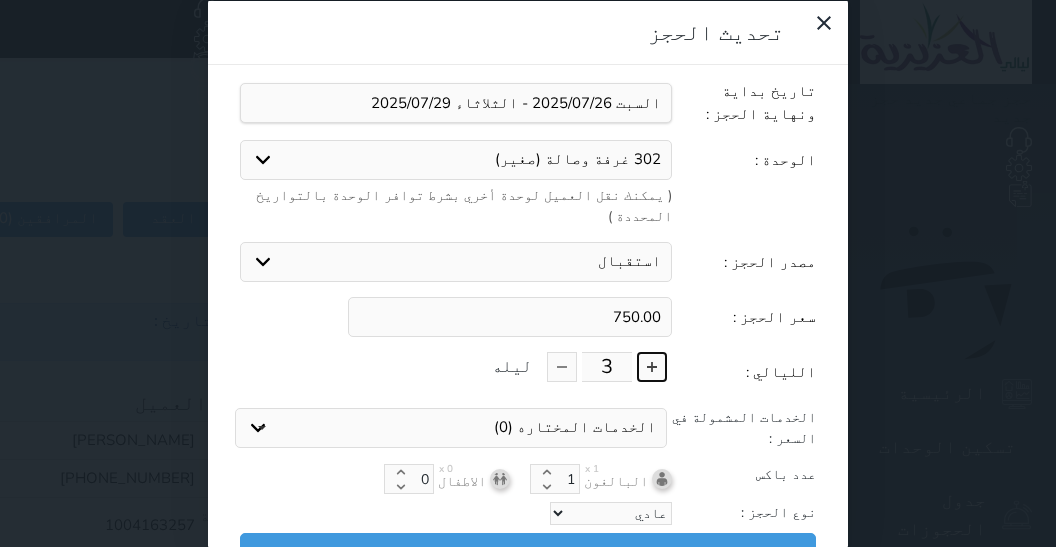 click at bounding box center (652, 367) 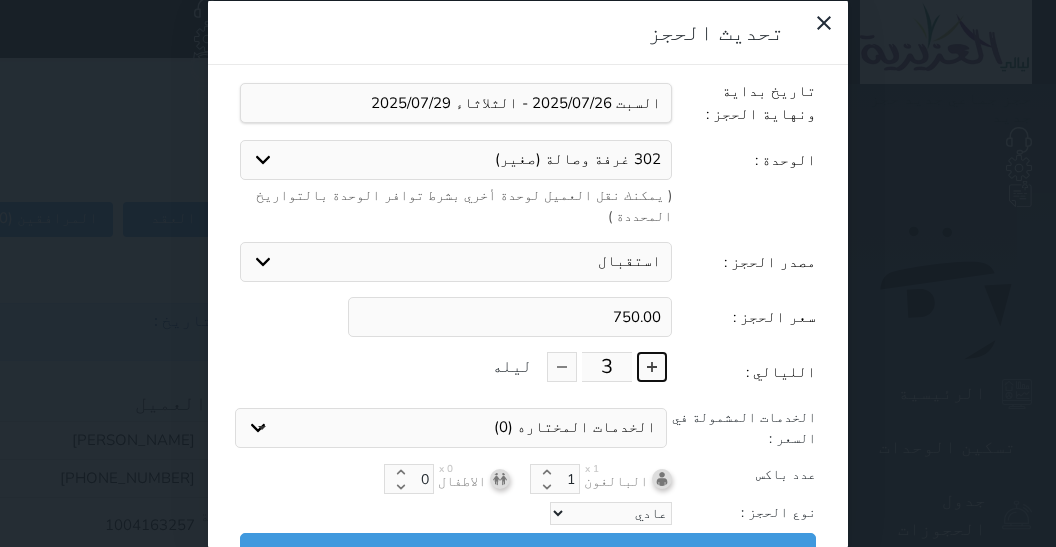 type on "4" 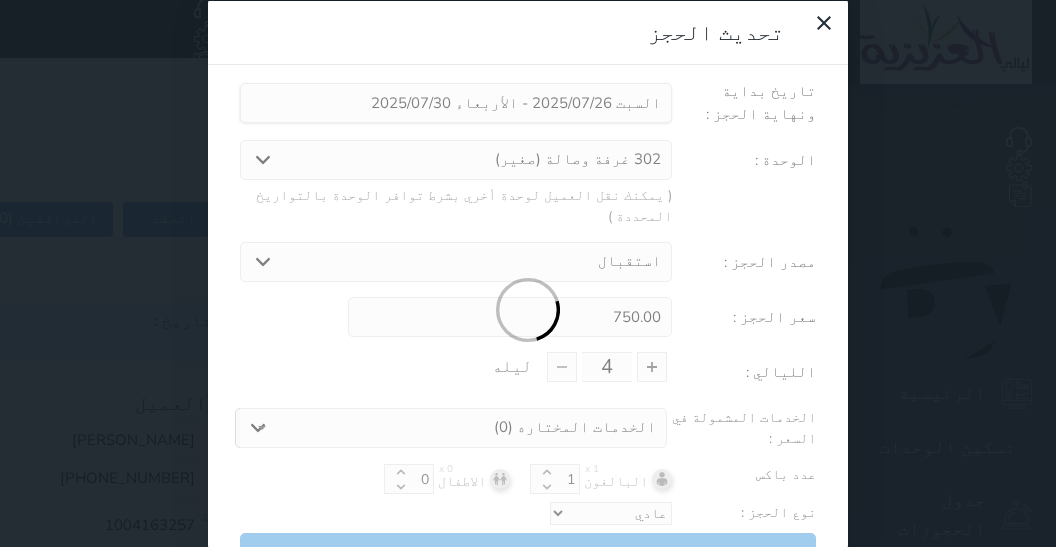 click at bounding box center (528, 310) 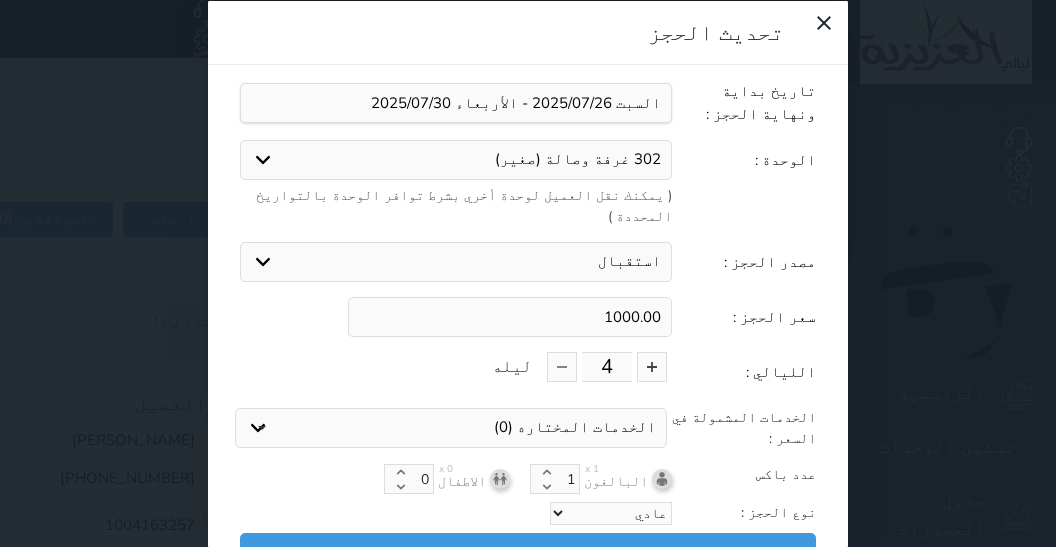 click on "نوع الحجز :
عادي
إقامة مجانية
إستخدام داخلي
إستخدام يومي" at bounding box center [528, 513] 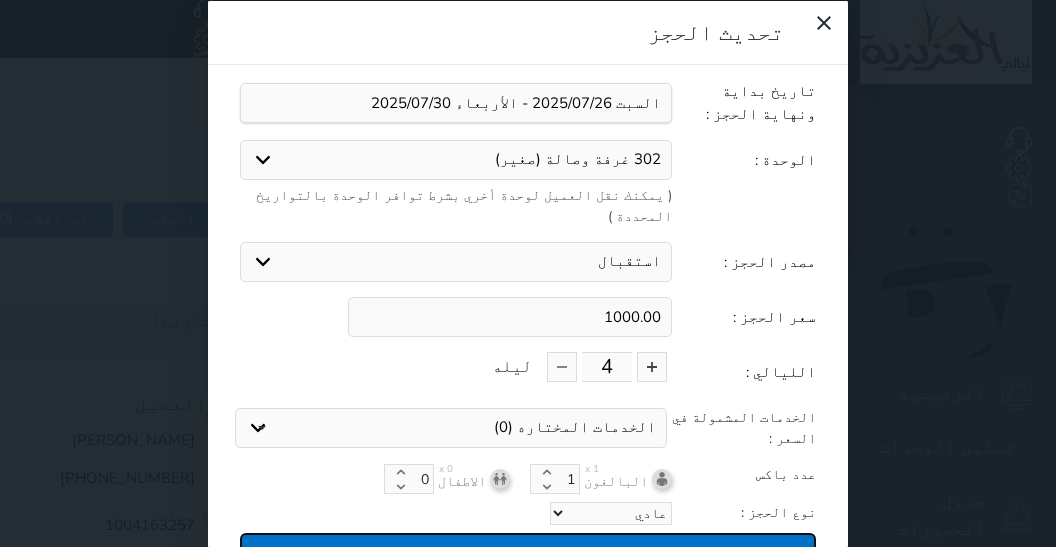 click on "تحديث الحجز" at bounding box center [528, 550] 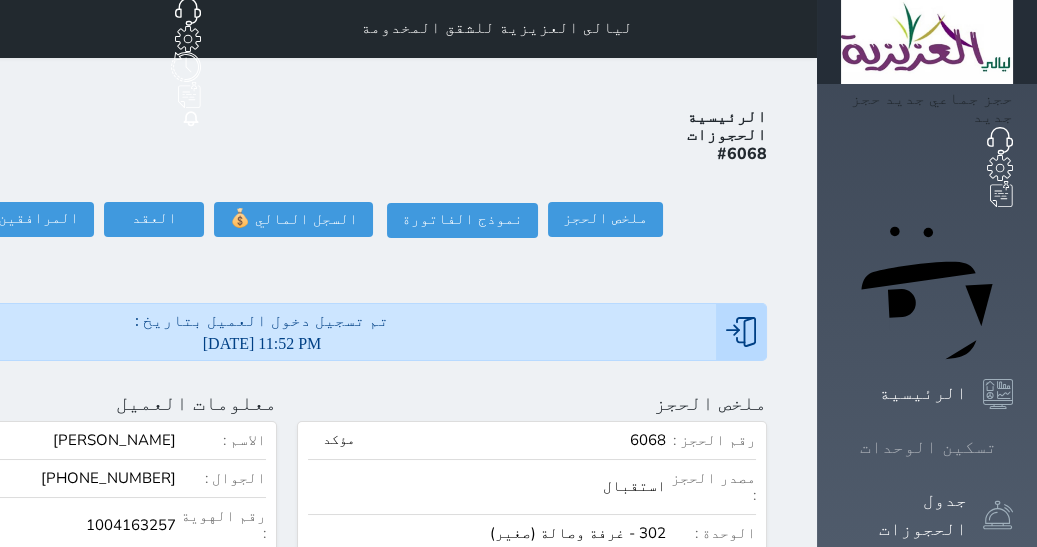 click on "تسكين الوحدات" at bounding box center (928, 447) 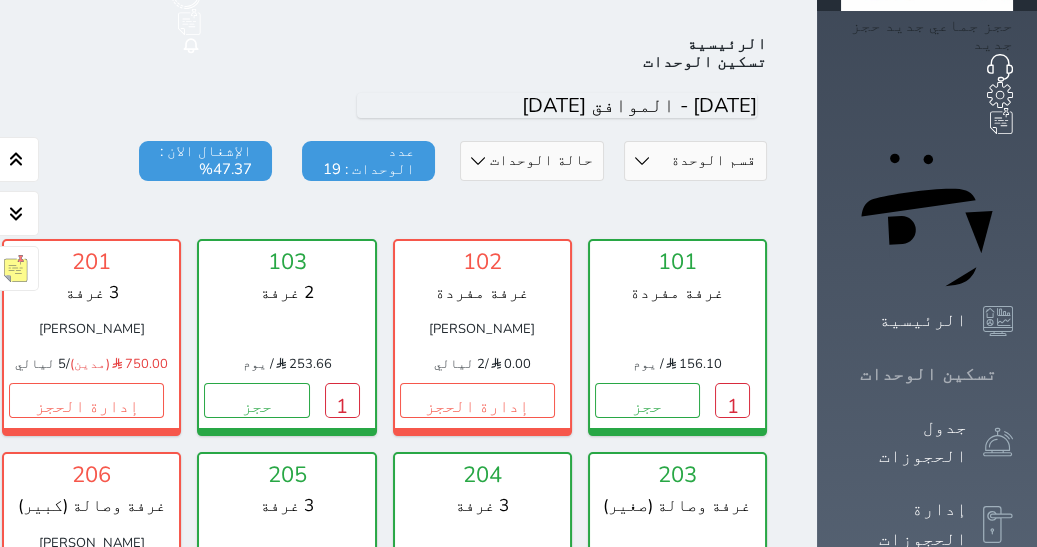 scroll, scrollTop: 77, scrollLeft: 0, axis: vertical 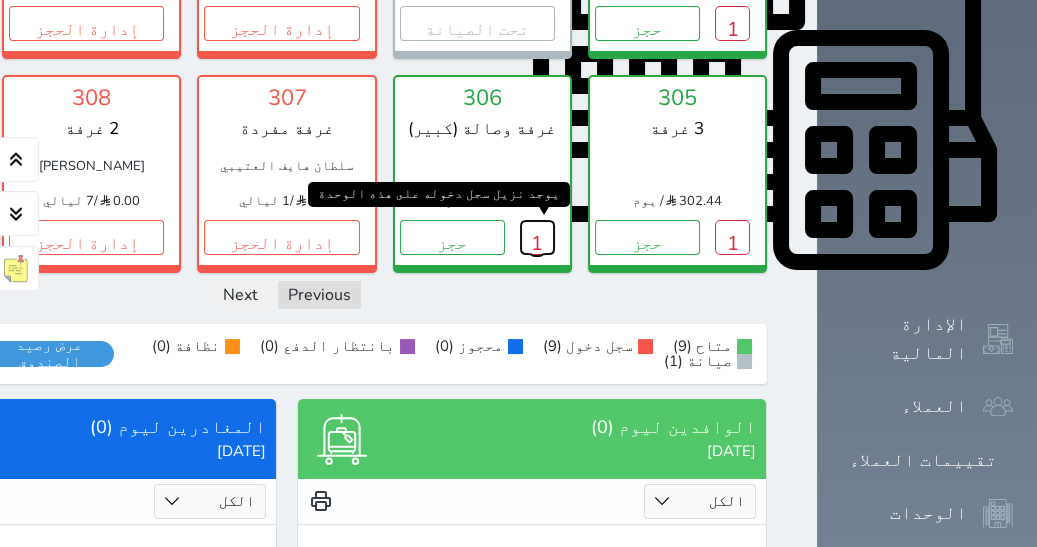 click on "1" at bounding box center (537, 237) 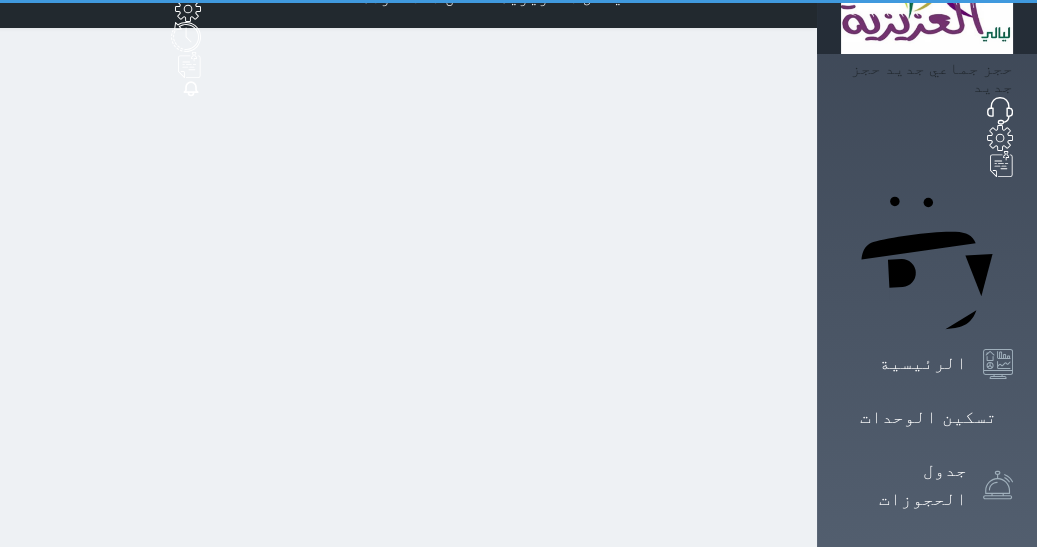 scroll, scrollTop: 0, scrollLeft: 0, axis: both 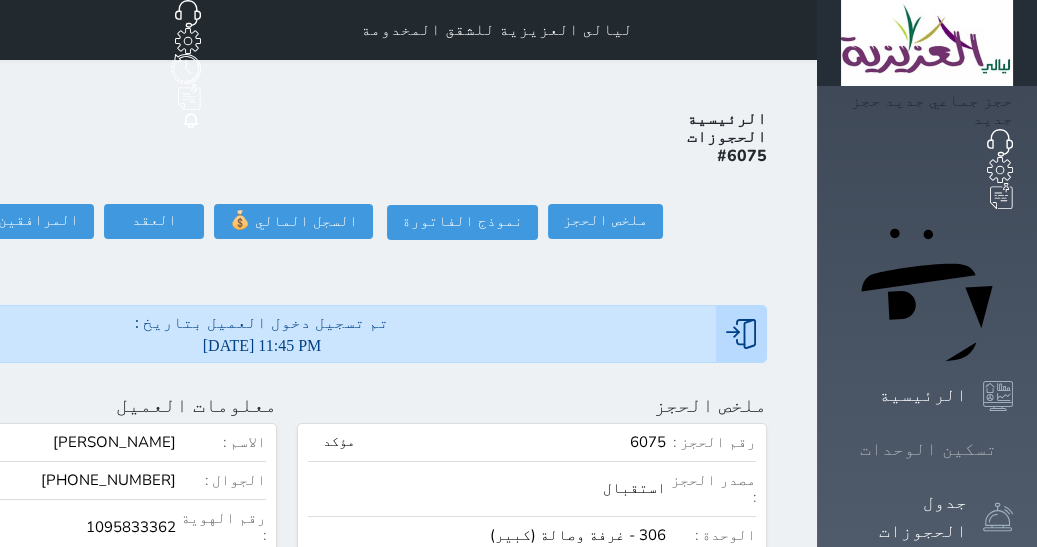 click on "تسكين الوحدات" at bounding box center [928, 449] 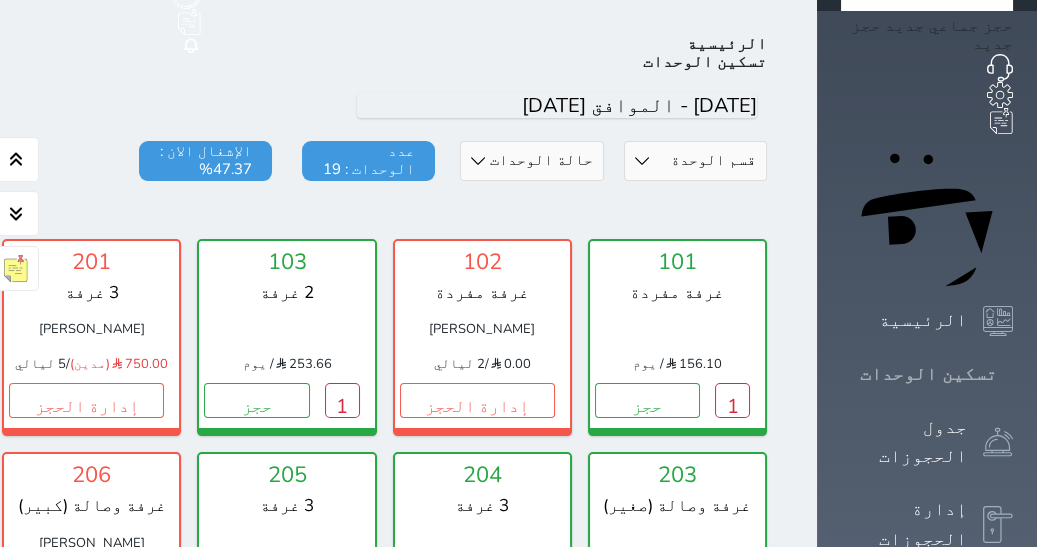 scroll, scrollTop: 77, scrollLeft: 0, axis: vertical 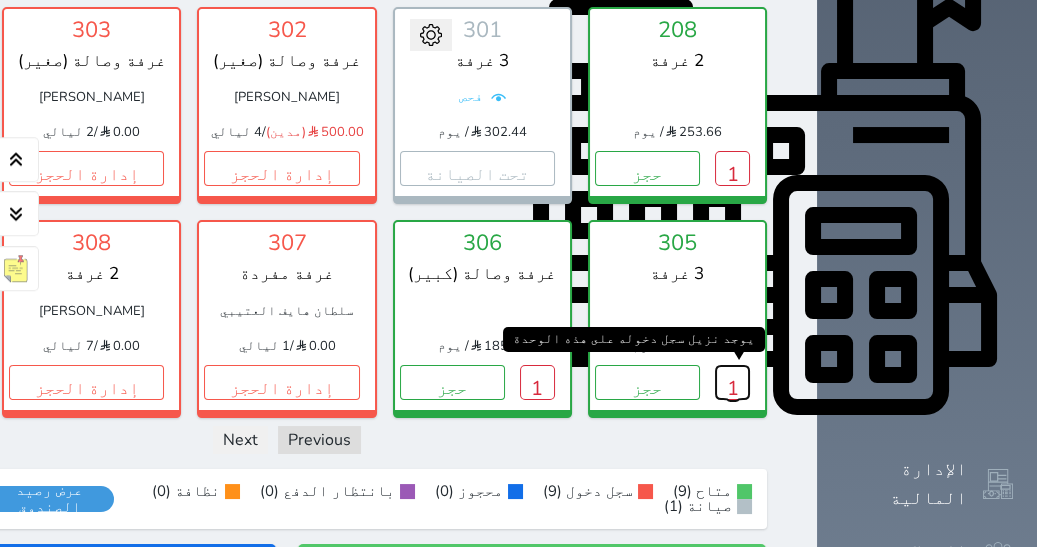 click on "1" at bounding box center (732, 382) 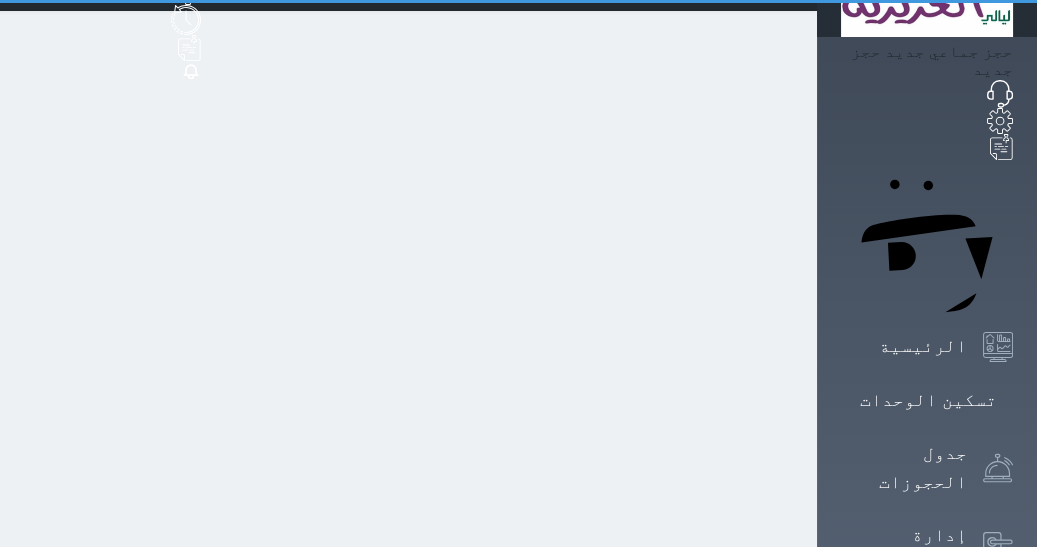 scroll, scrollTop: 0, scrollLeft: 0, axis: both 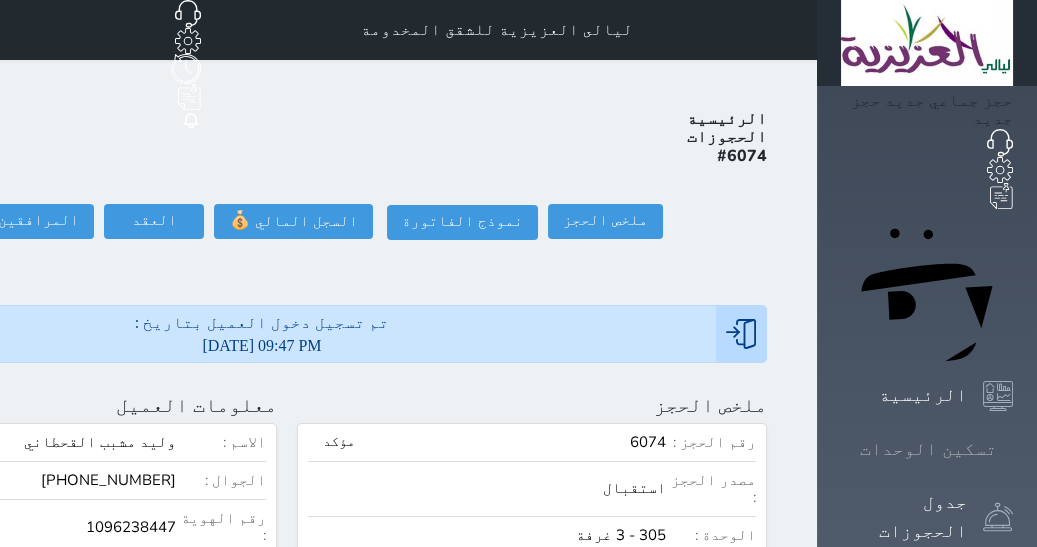 click on "تسكين الوحدات" at bounding box center [928, 449] 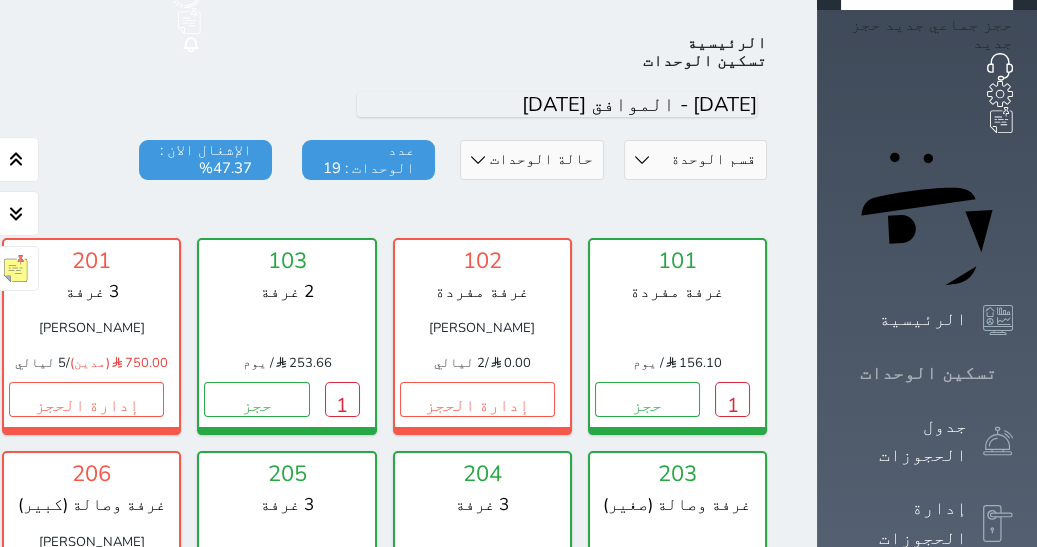 scroll, scrollTop: 77, scrollLeft: 0, axis: vertical 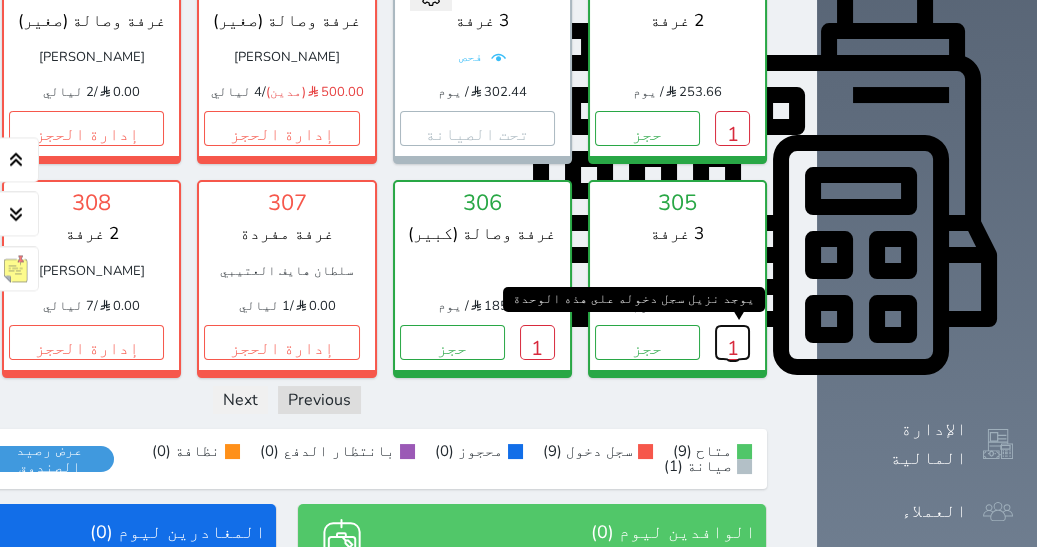click on "1" at bounding box center [732, 342] 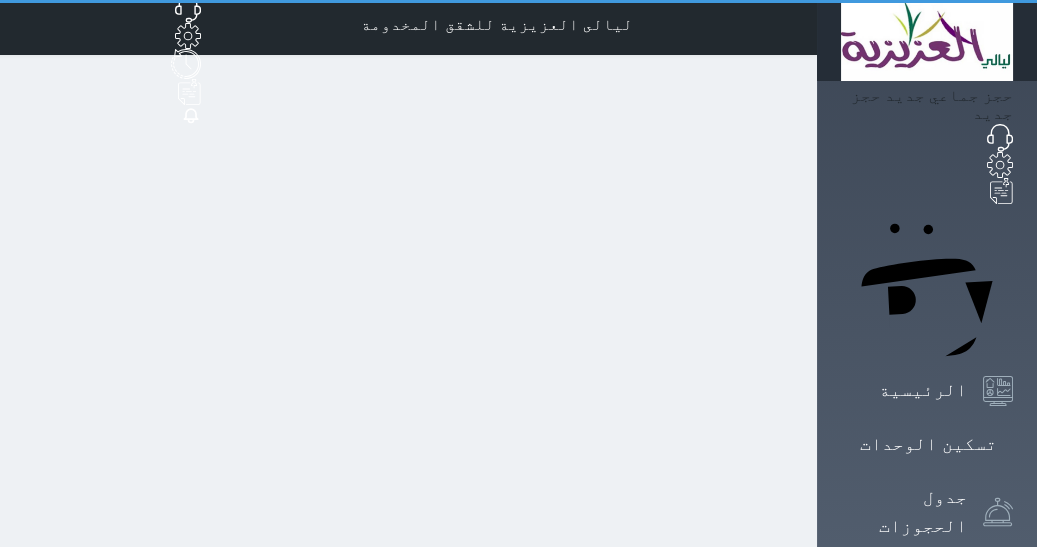 scroll, scrollTop: 0, scrollLeft: 0, axis: both 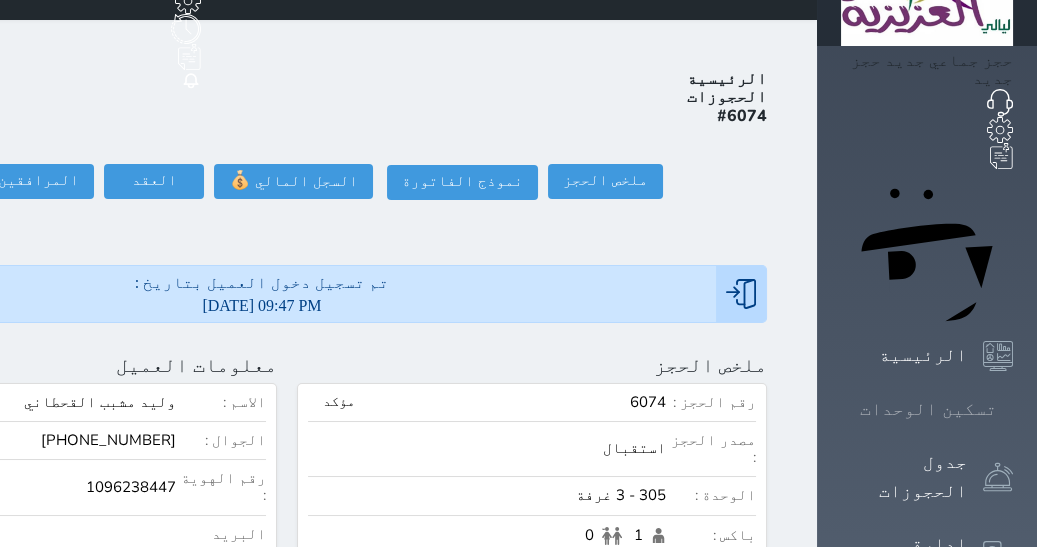 click at bounding box center [1013, 409] 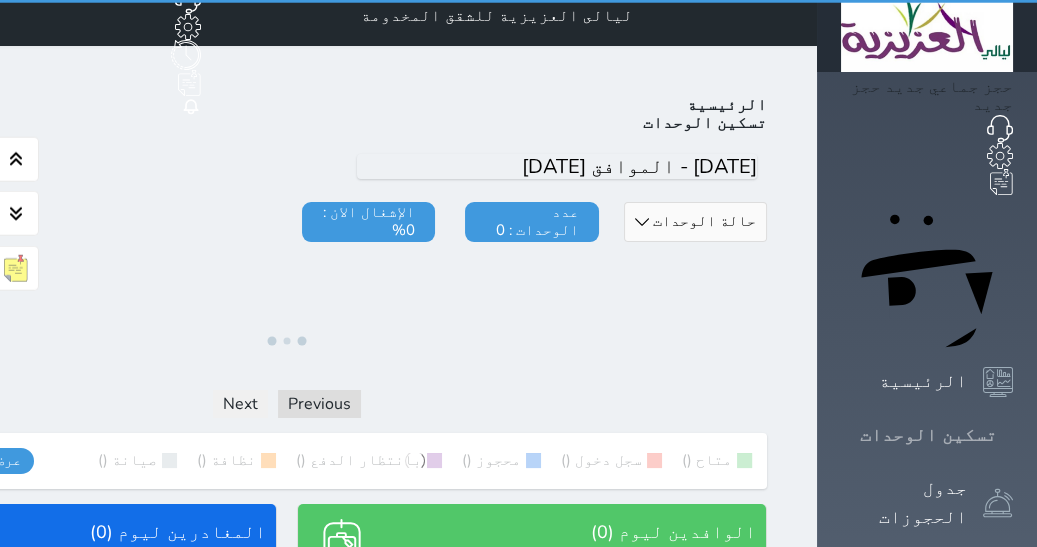 scroll, scrollTop: 0, scrollLeft: 0, axis: both 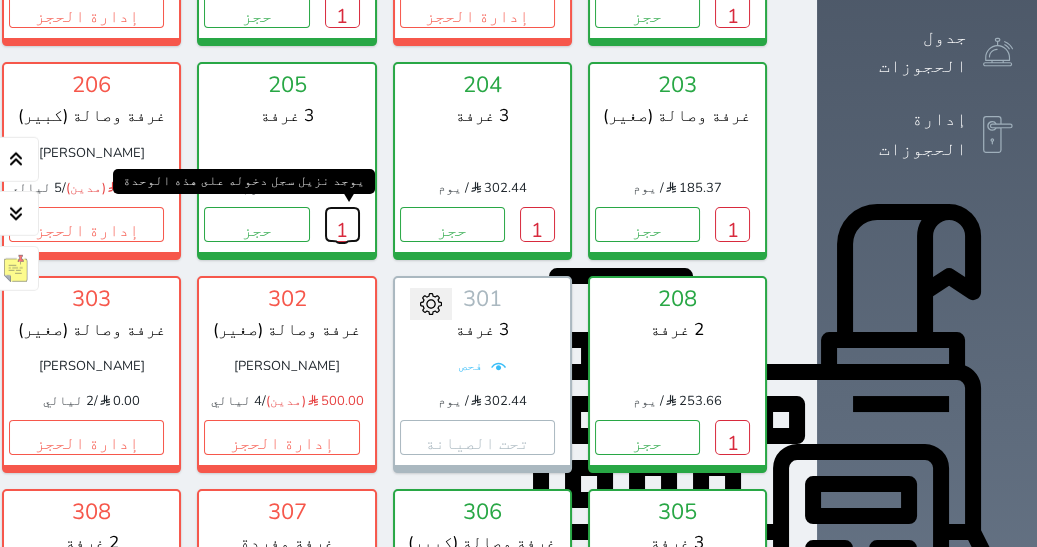 click on "1" at bounding box center (342, 224) 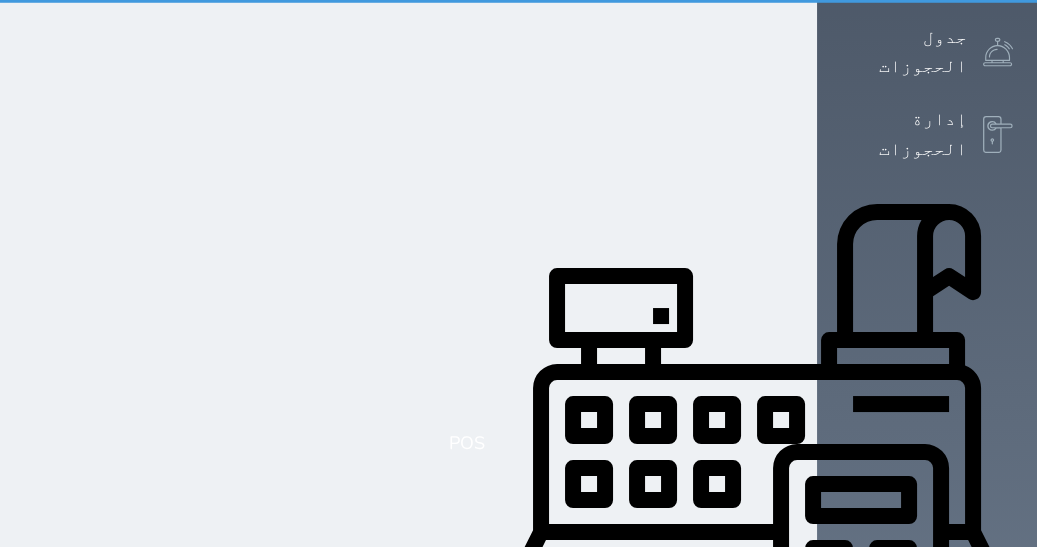 scroll, scrollTop: 0, scrollLeft: 0, axis: both 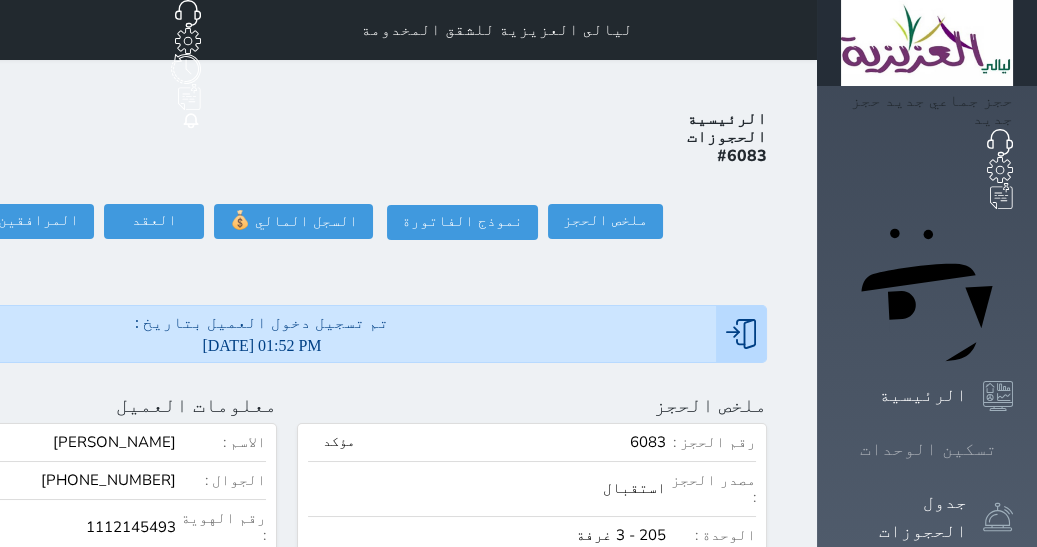 click at bounding box center [1013, 449] 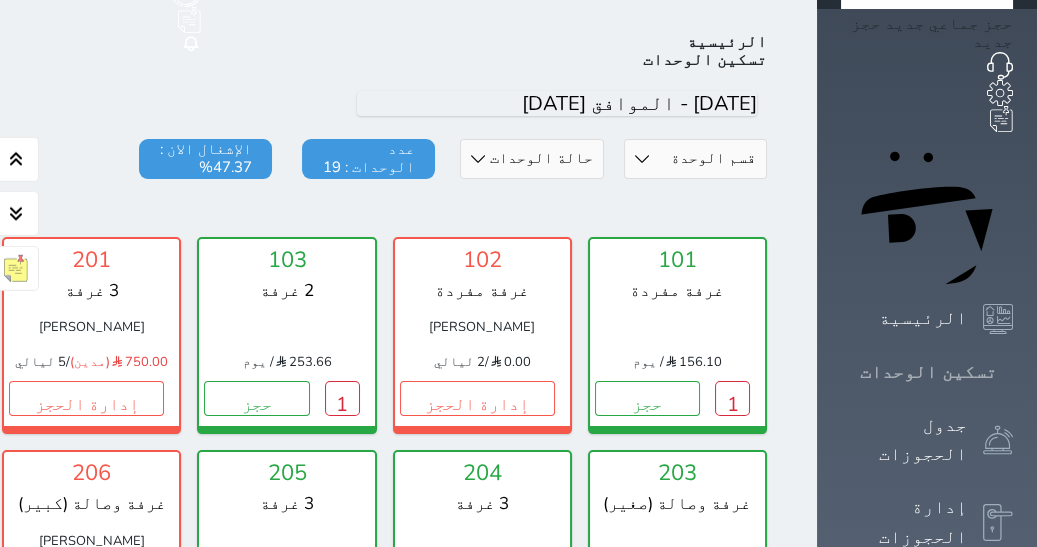 scroll, scrollTop: 77, scrollLeft: 0, axis: vertical 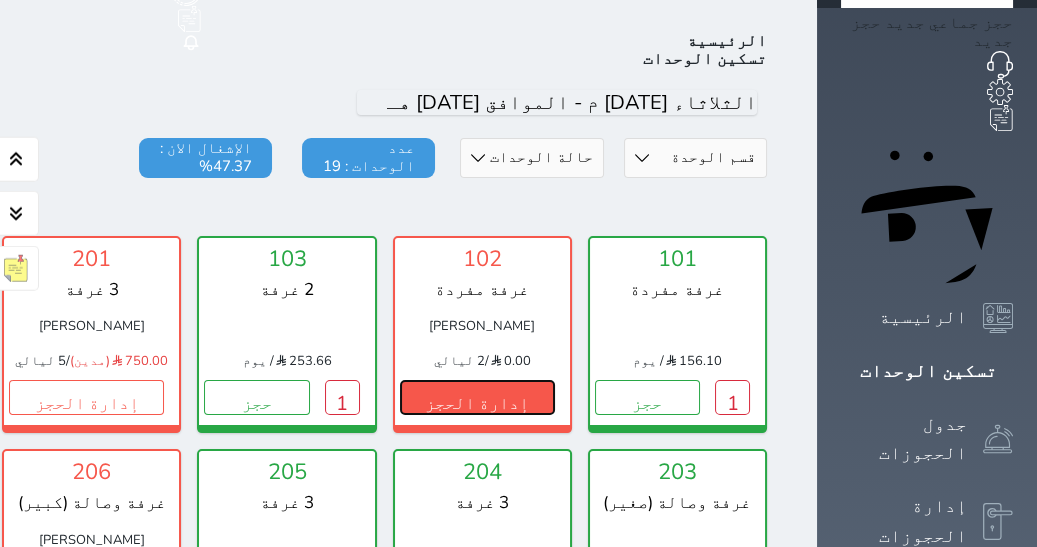 click on "إدارة الحجز" at bounding box center [477, 397] 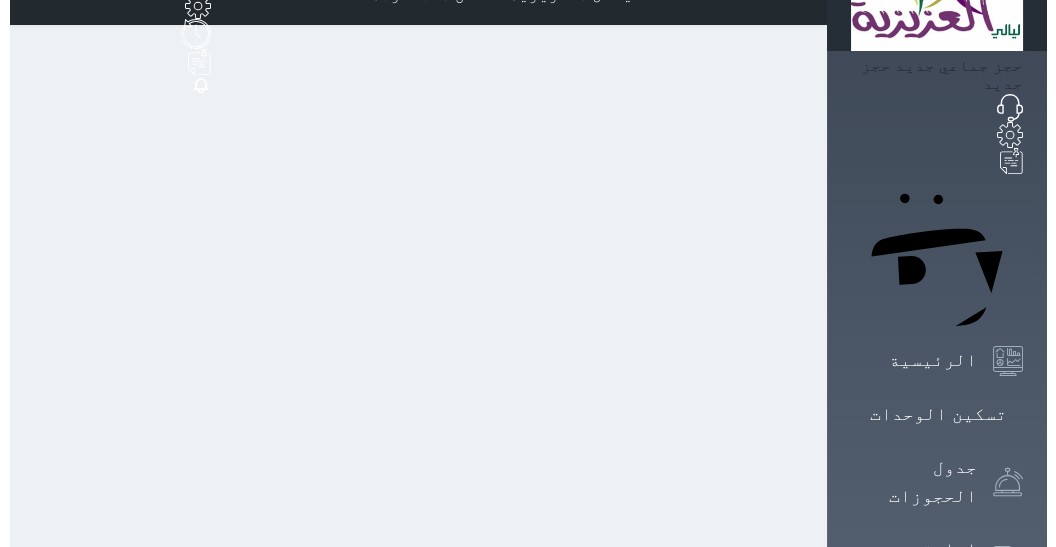 scroll, scrollTop: 0, scrollLeft: 0, axis: both 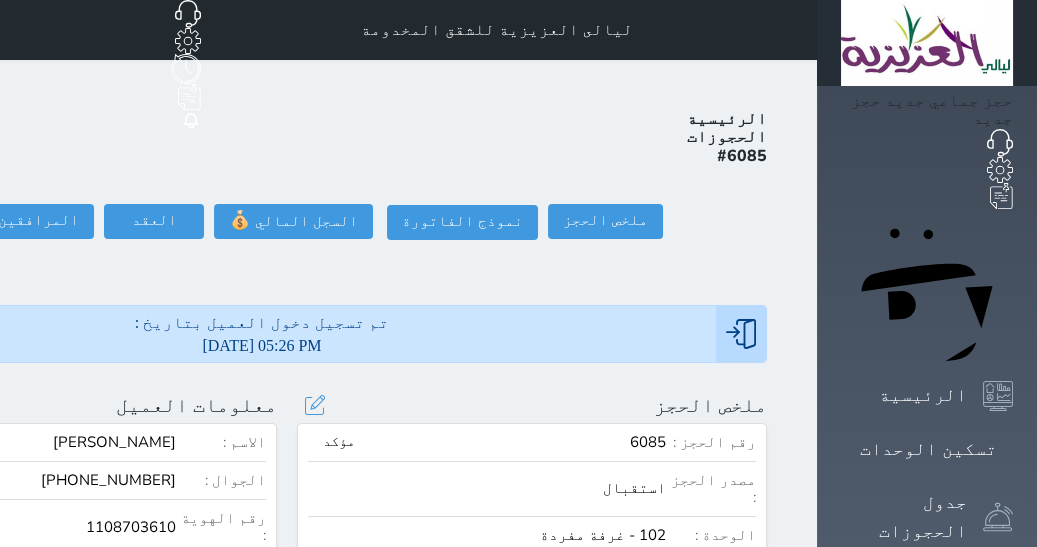 select 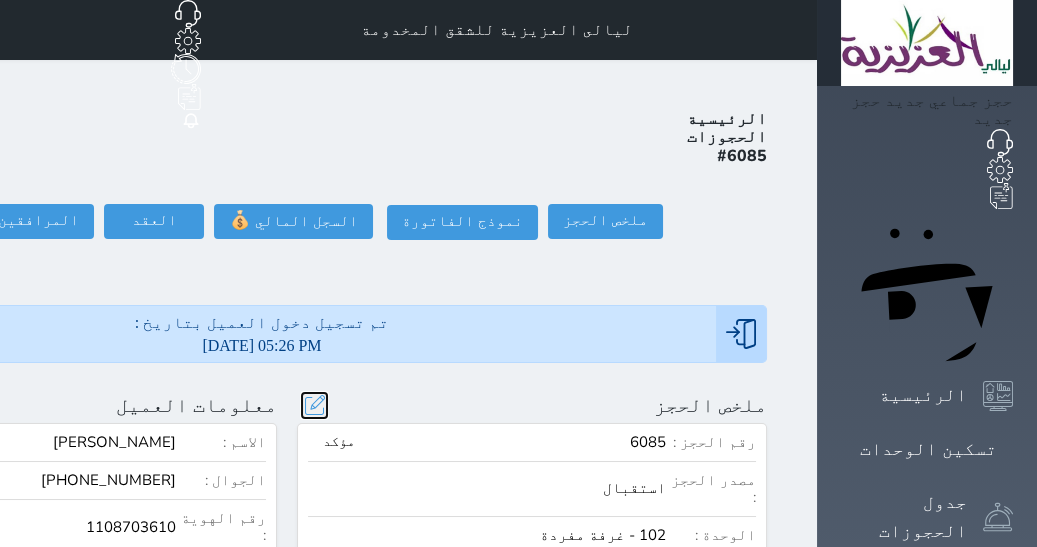 click at bounding box center [314, 405] 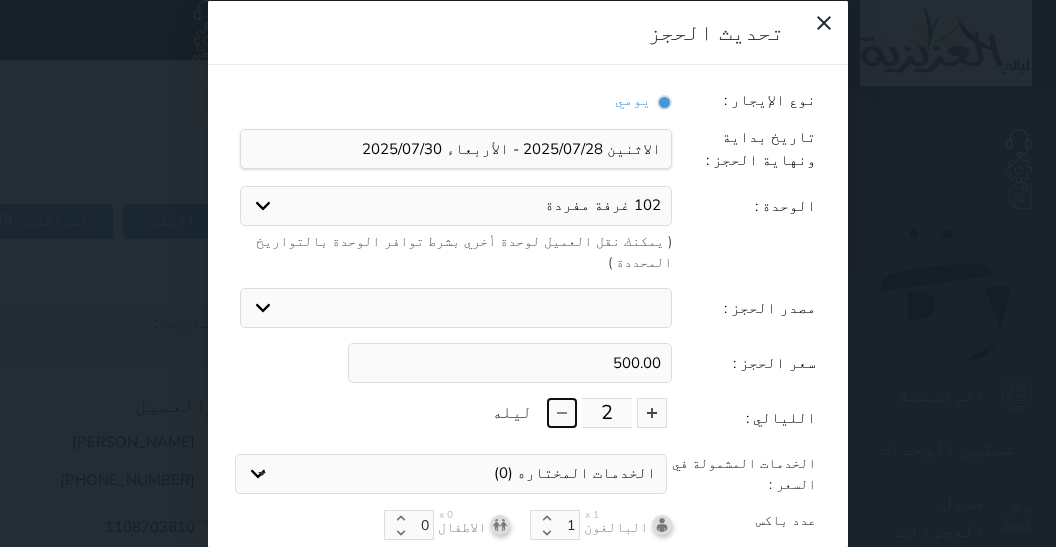 click at bounding box center [562, 413] 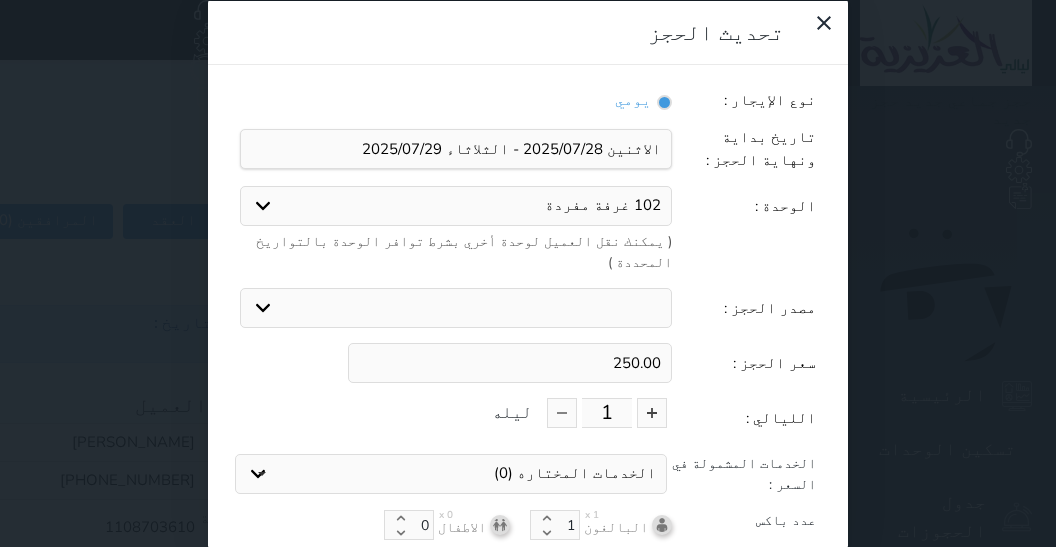 click on "نوع الإيجار :     يومي     تاريخ بداية ونهاية الحجز :     الوحدة :   102 غرفة مفردة   202 غرفة وصالة (صغير) 307 غرفة مفردة   ( يمكنك نقل العميل لوحدة أخري بشرط توافر الوحدة بالتواريخ المحددة )   مصدر الحجز :   استقبال الموقع الإلكتروني بوكينج المسافر اكسبيديا مواقع التواصل الإجتماعي اويو اخرى     سعر الحجز :   250.00         الليالي :     1     ليله    الخدمات المشمولة في السعر :   الخدمات المختاره (0)  تحديد الكل  ×  فطار   عدد باكس           البالغون   x 1   1                             الاطفال   x 0   0               نوع الحجز :
عادي
إقامة مجانية
تحديث الحجز" at bounding box center (528, 356) 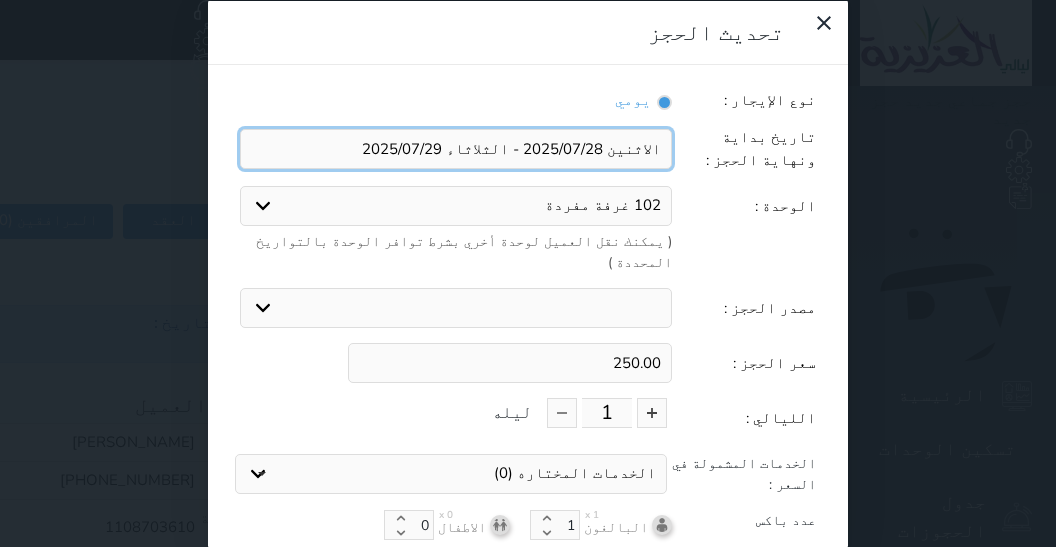 click at bounding box center (456, 148) 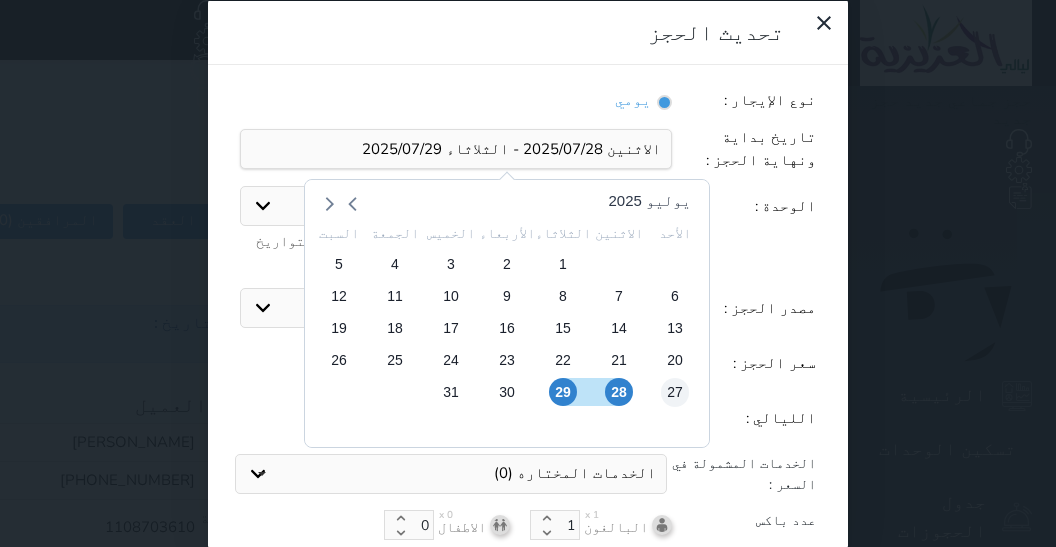 click on "27" at bounding box center (675, 391) 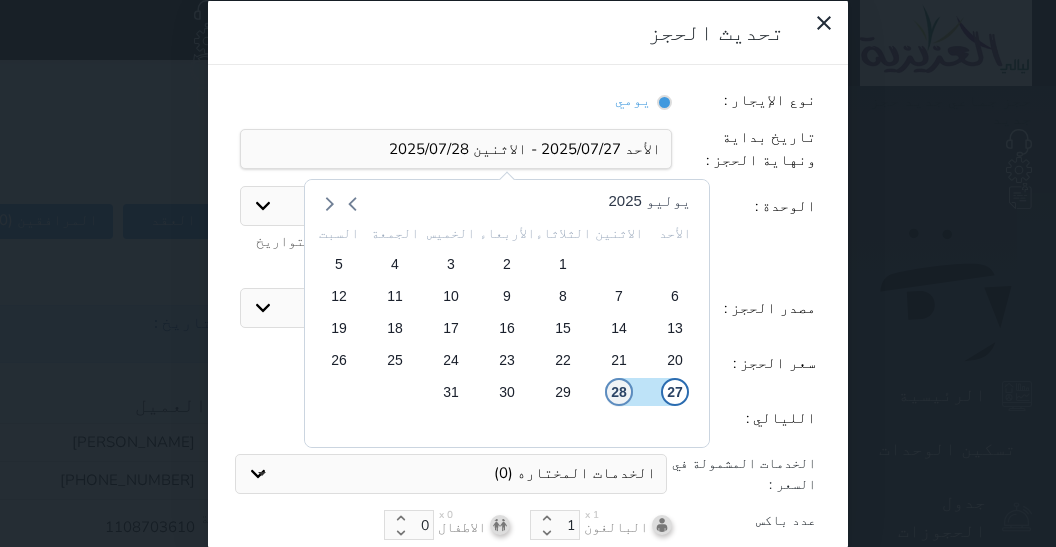 click on "28" at bounding box center (619, 391) 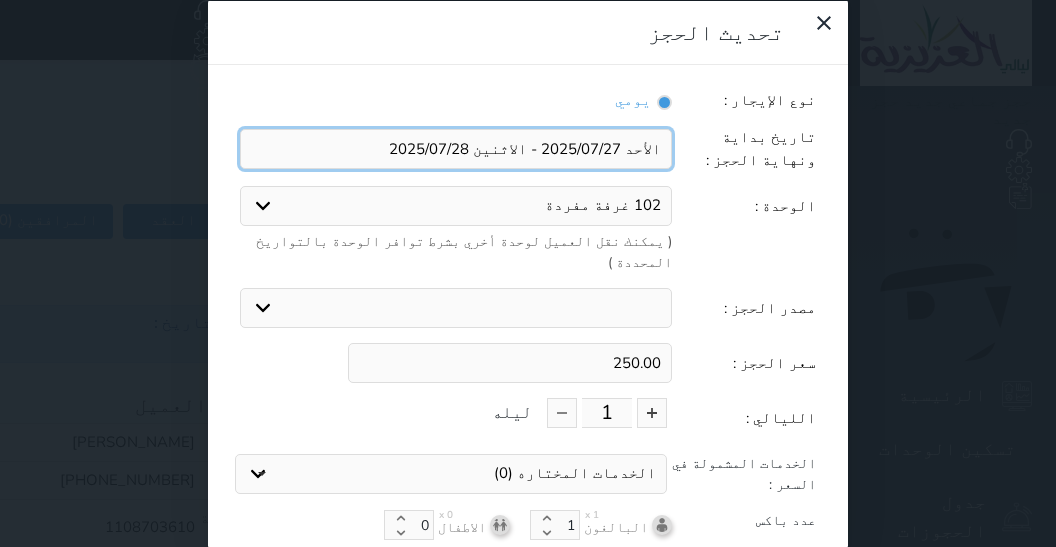 click at bounding box center [456, 148] 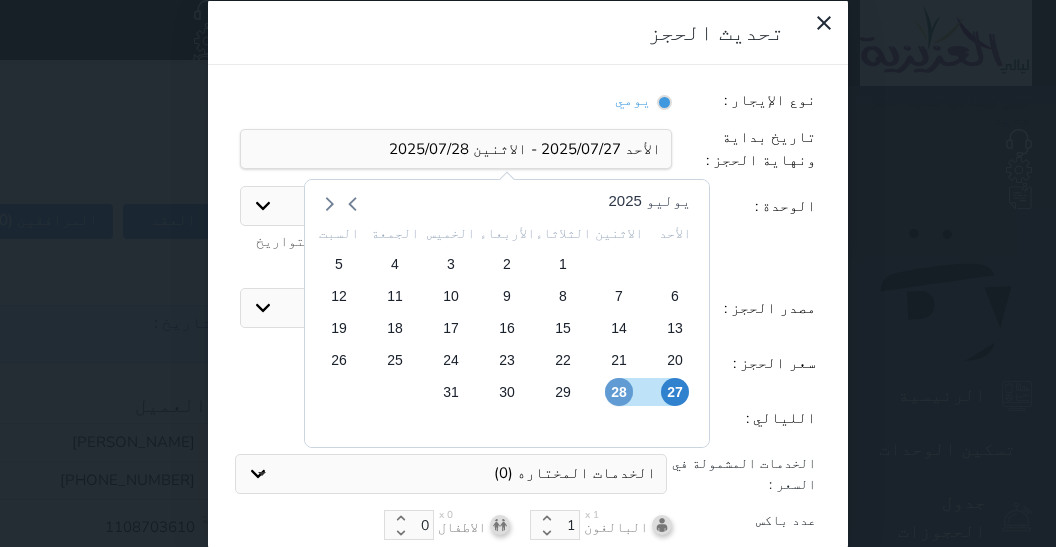 click on "28" at bounding box center (619, 391) 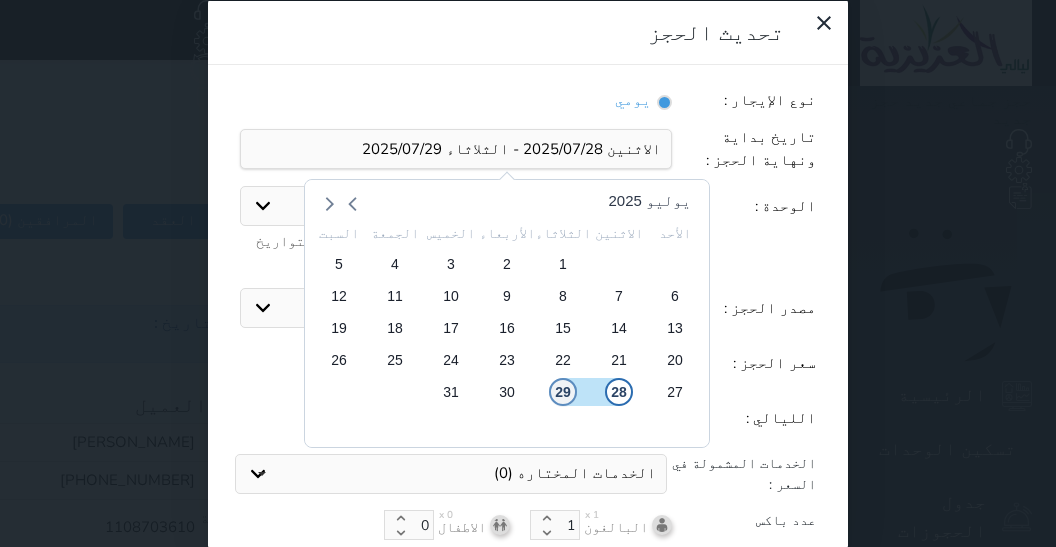 click on "29" at bounding box center [563, 391] 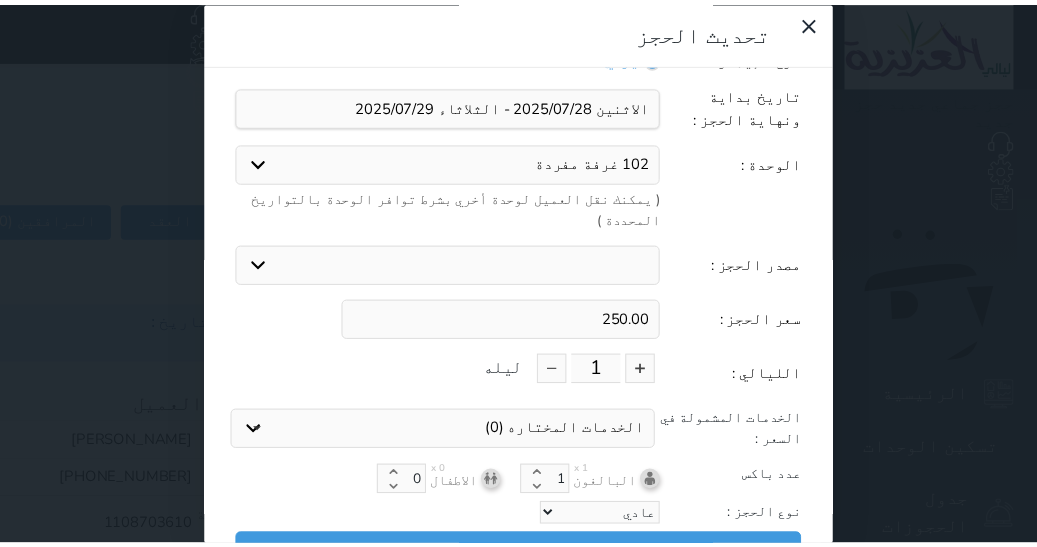 scroll, scrollTop: 47, scrollLeft: 0, axis: vertical 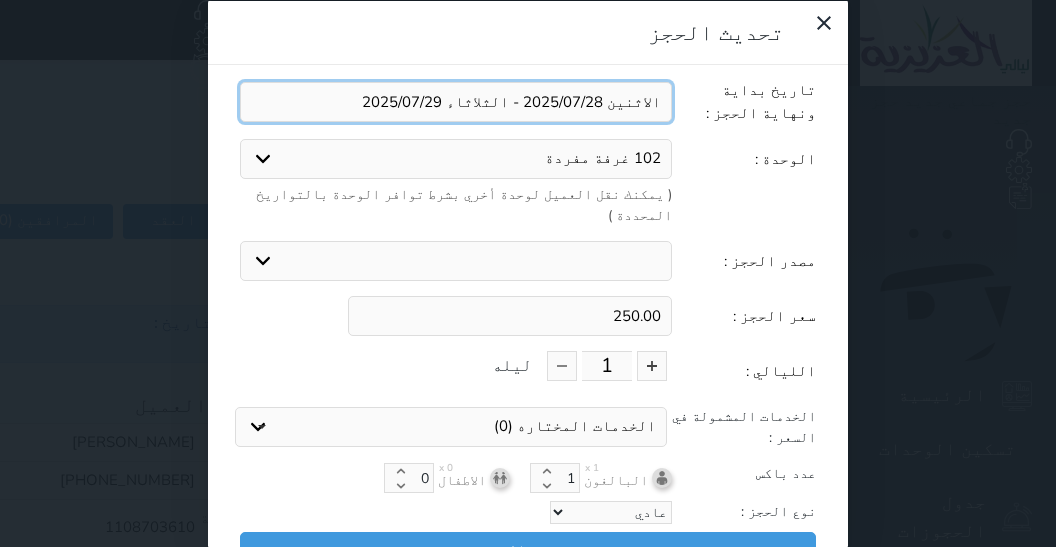 click at bounding box center [456, 101] 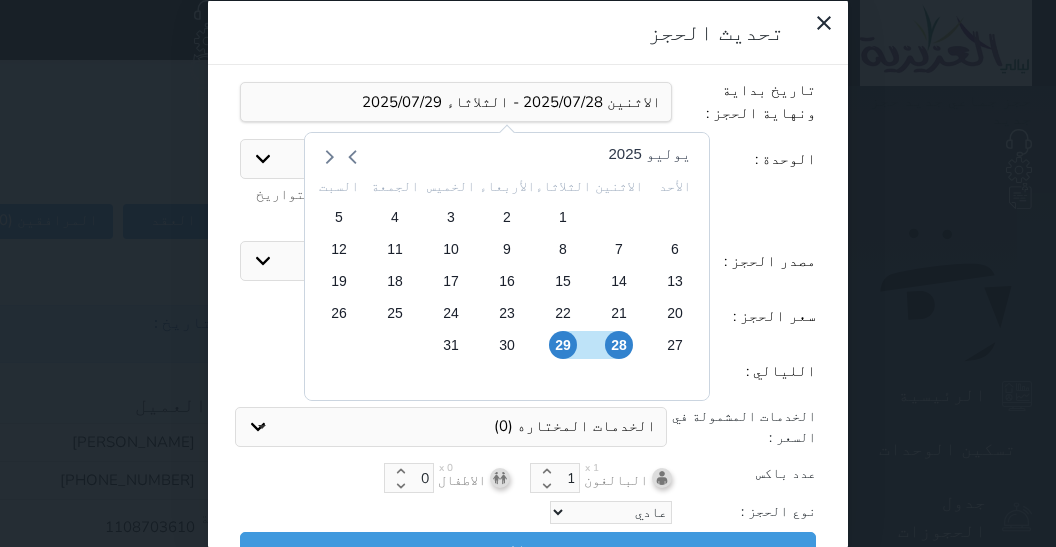 click on "29" at bounding box center [563, 344] 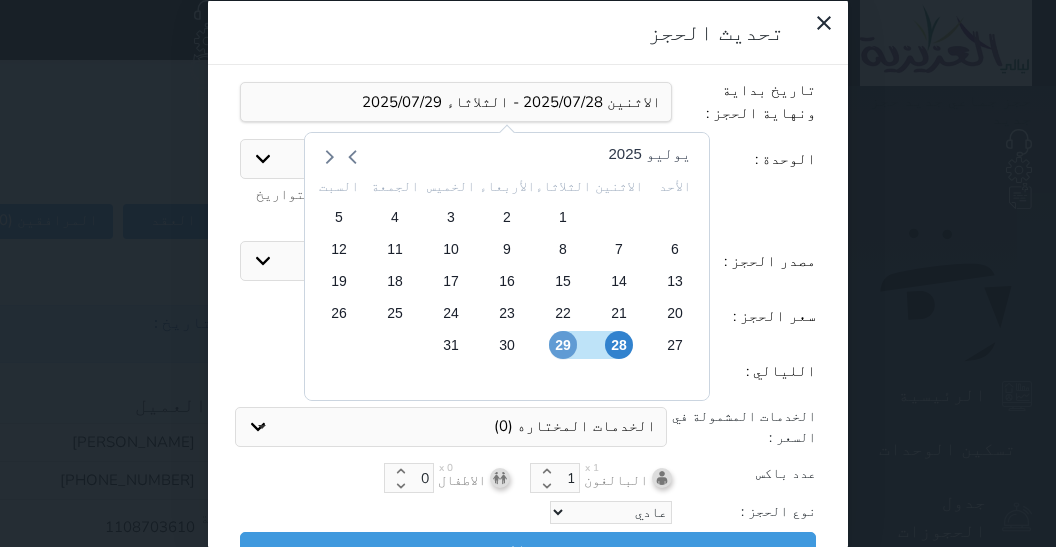 click on "29" at bounding box center [563, 344] 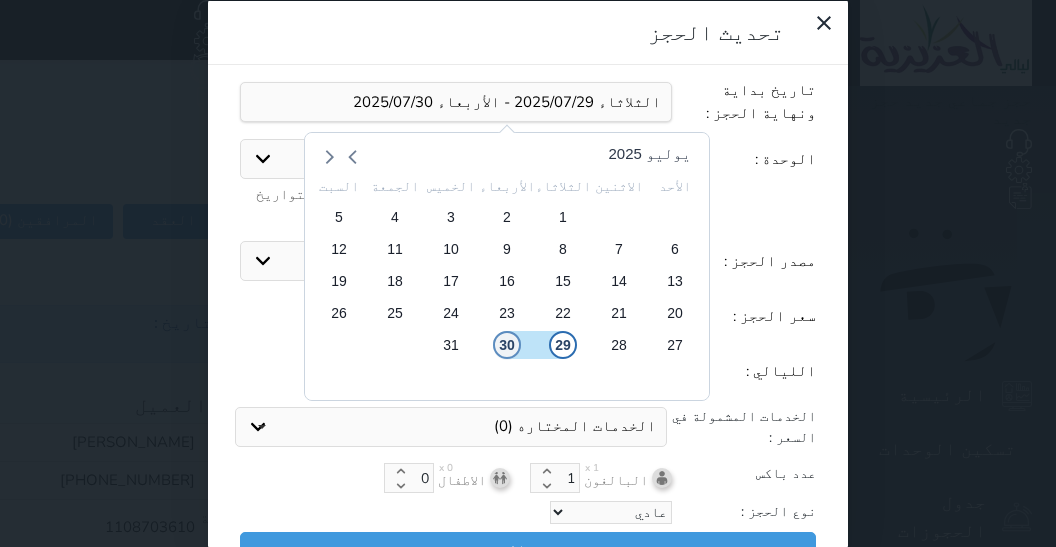 click on "30" at bounding box center (507, 344) 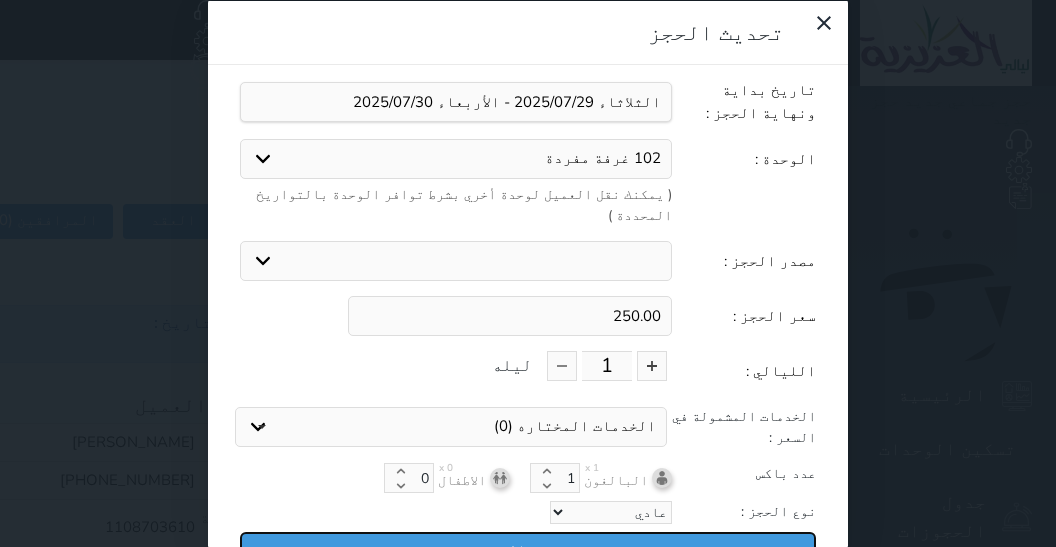 click on "تحديث الحجز" at bounding box center (528, 549) 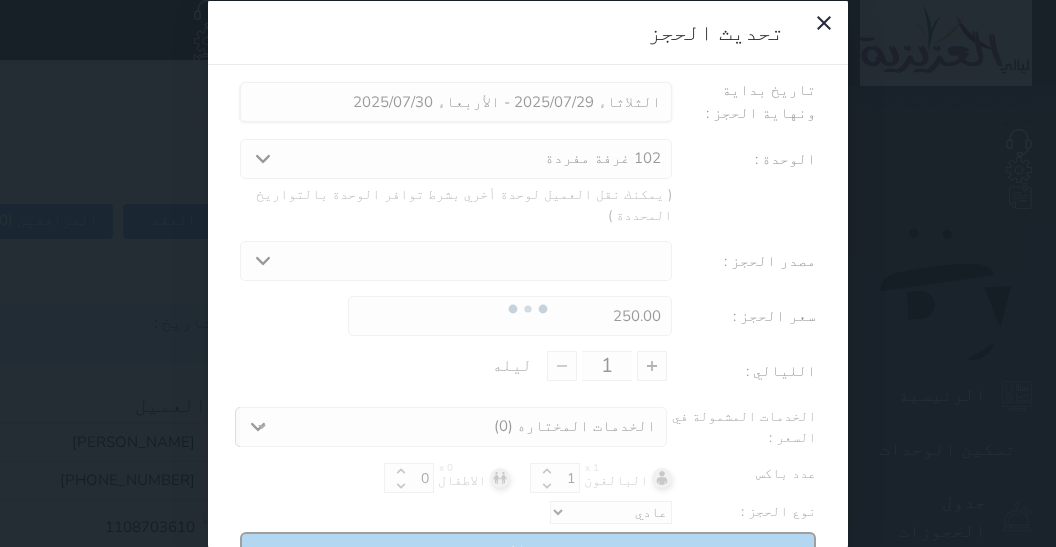 type on "250" 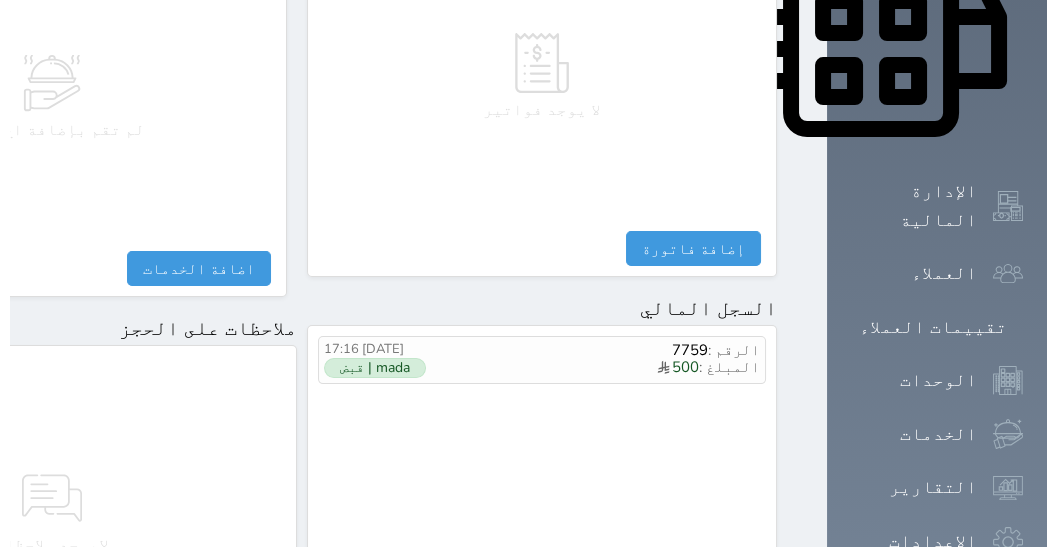 scroll, scrollTop: 1094, scrollLeft: 0, axis: vertical 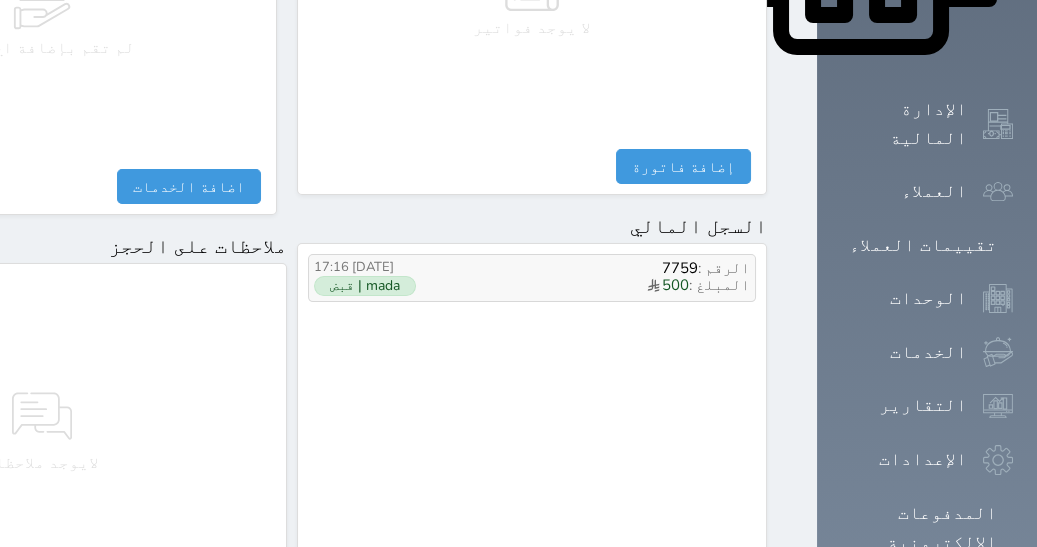 click on "الرقم :  7759   المبلغ :  500    2025-07-28 17:16
mada | قبض" at bounding box center (532, 278) 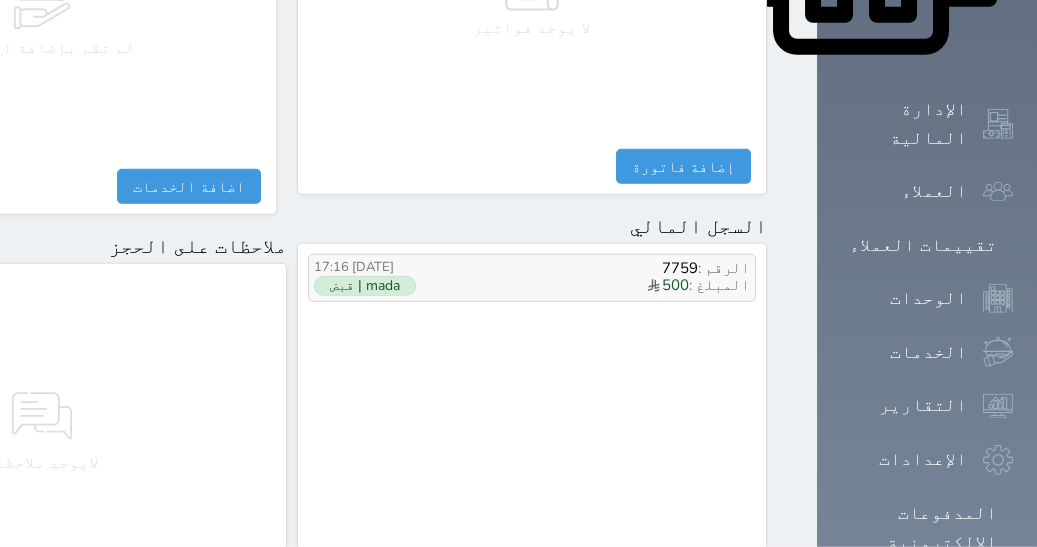 select 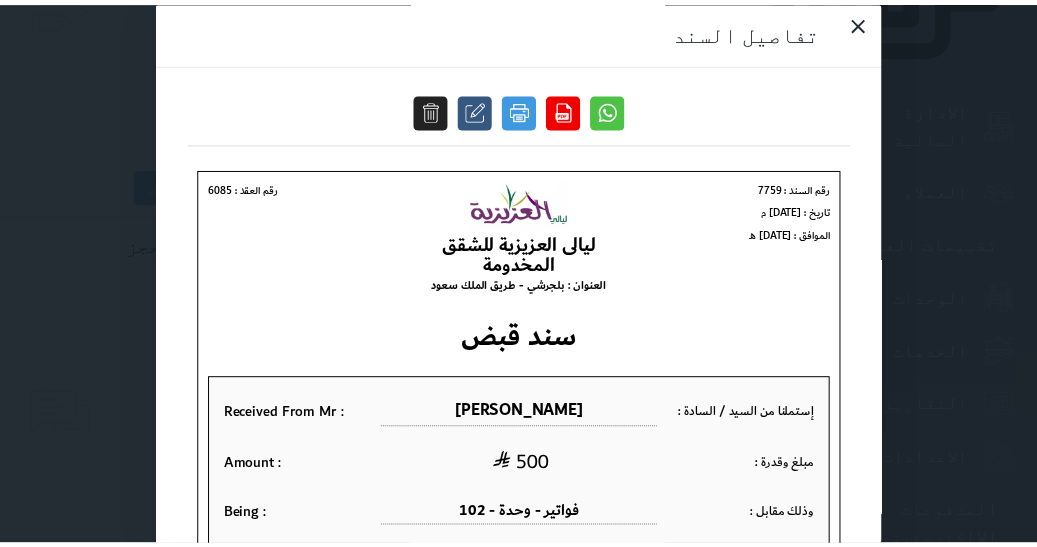 scroll, scrollTop: 0, scrollLeft: 0, axis: both 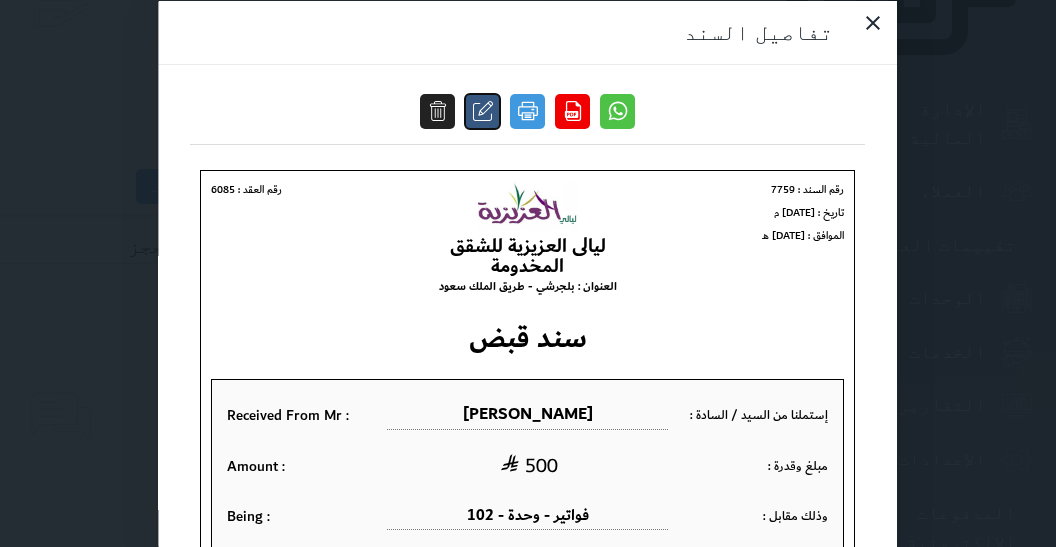 click at bounding box center [483, 110] 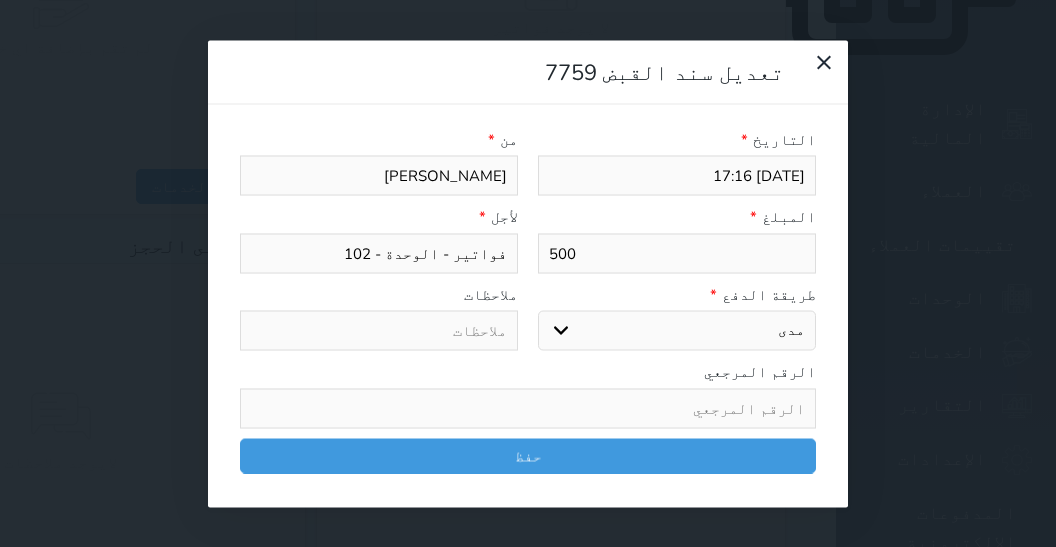 select on "2620" 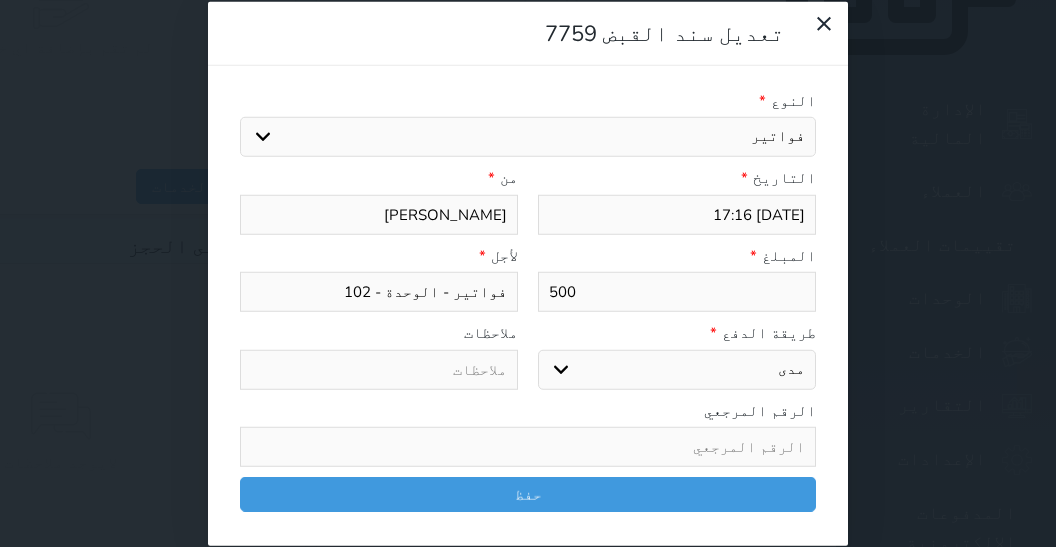 click on "500" at bounding box center [677, 292] 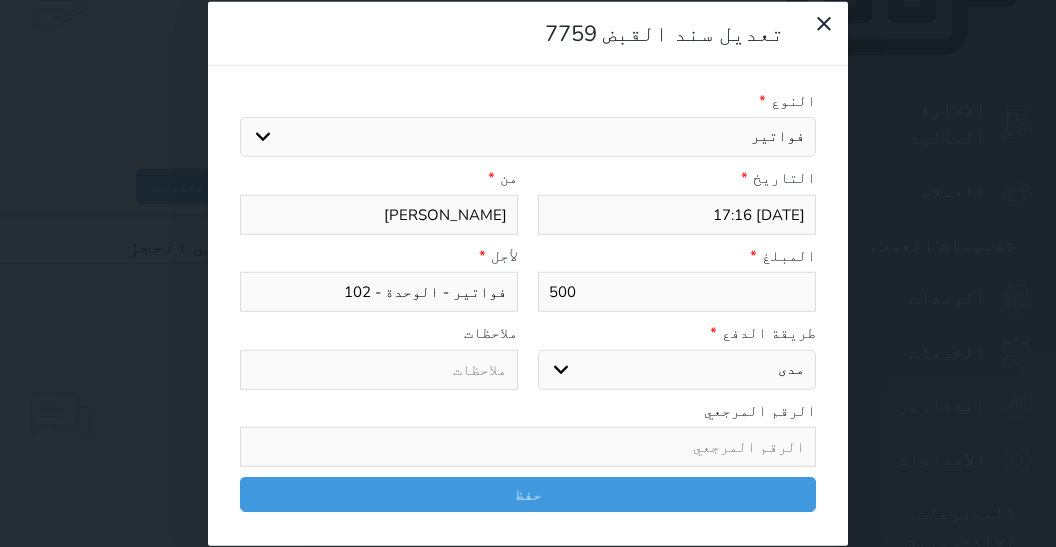 click on "500" at bounding box center (677, 292) 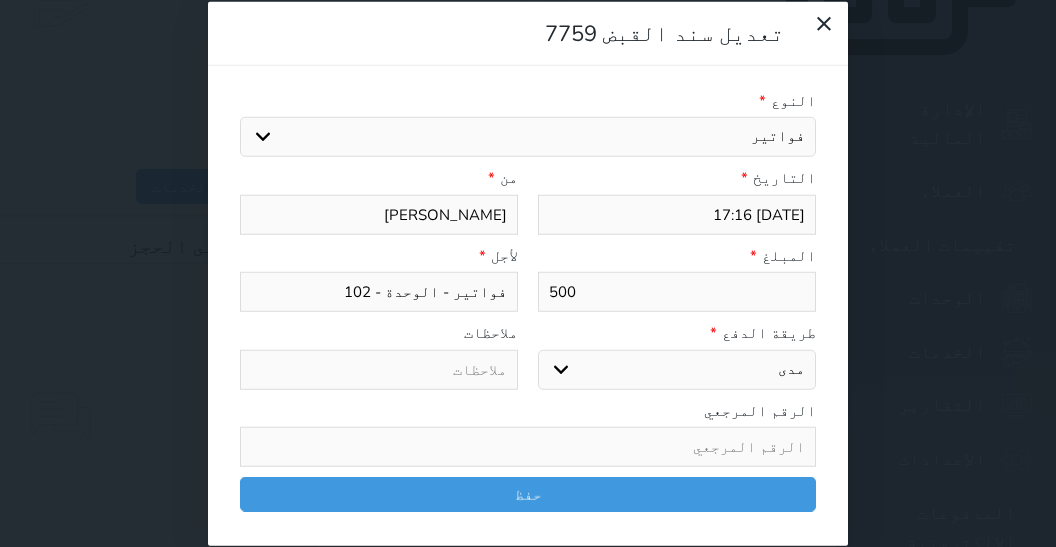click on "500" at bounding box center (677, 292) 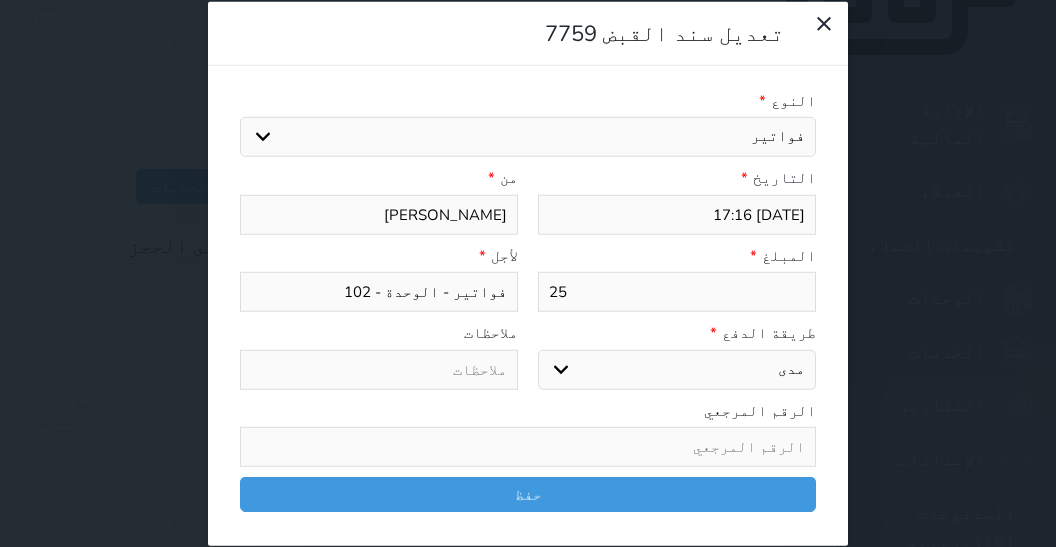 type on "2" 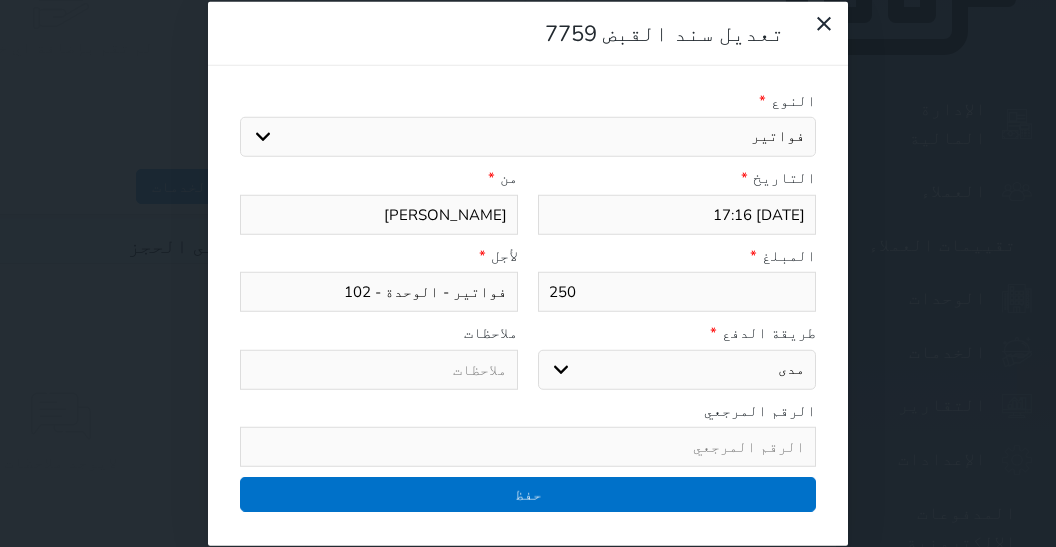 type on "250" 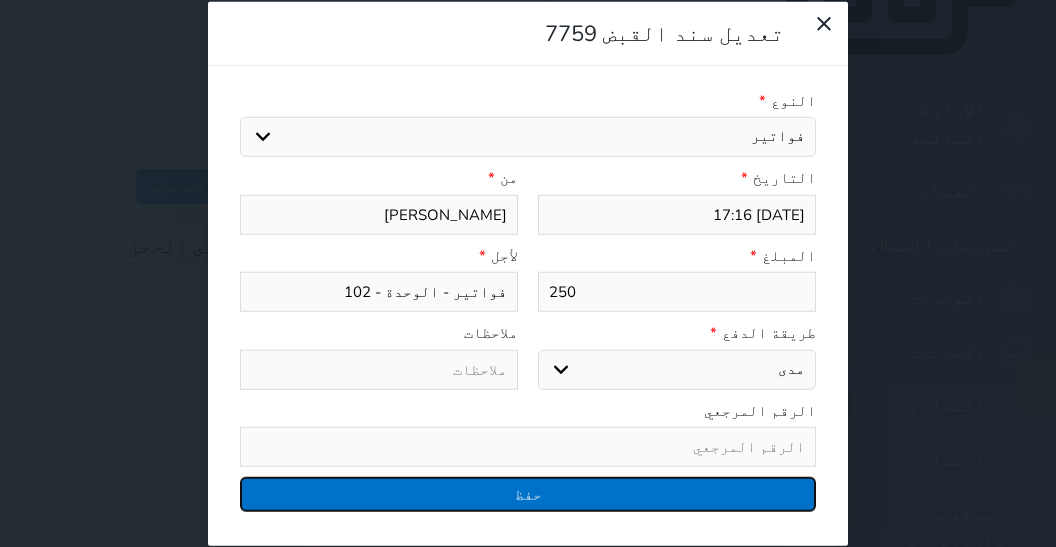 click on "حفظ" at bounding box center [528, 494] 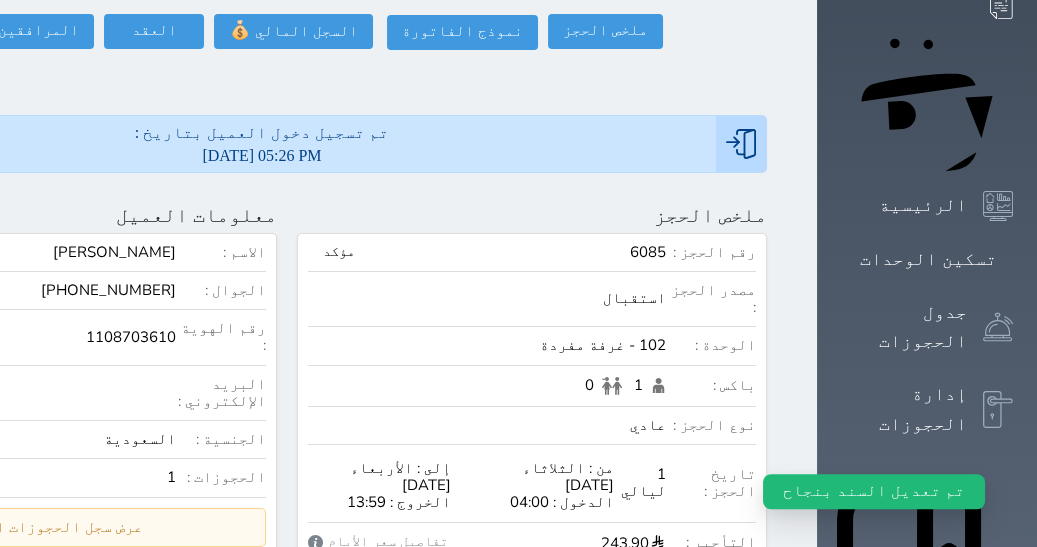 scroll, scrollTop: 0, scrollLeft: 0, axis: both 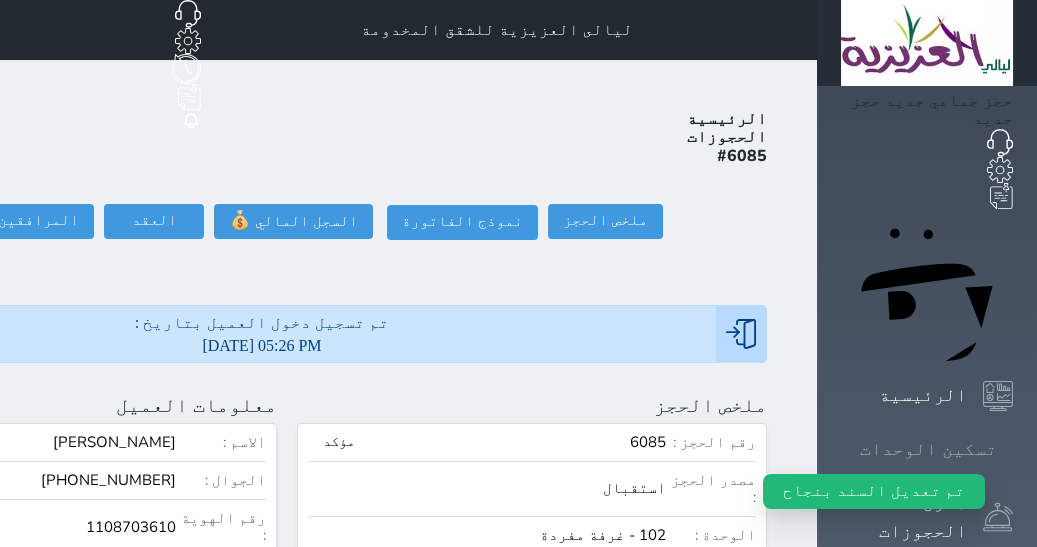 click on "تسكين الوحدات" at bounding box center (928, 449) 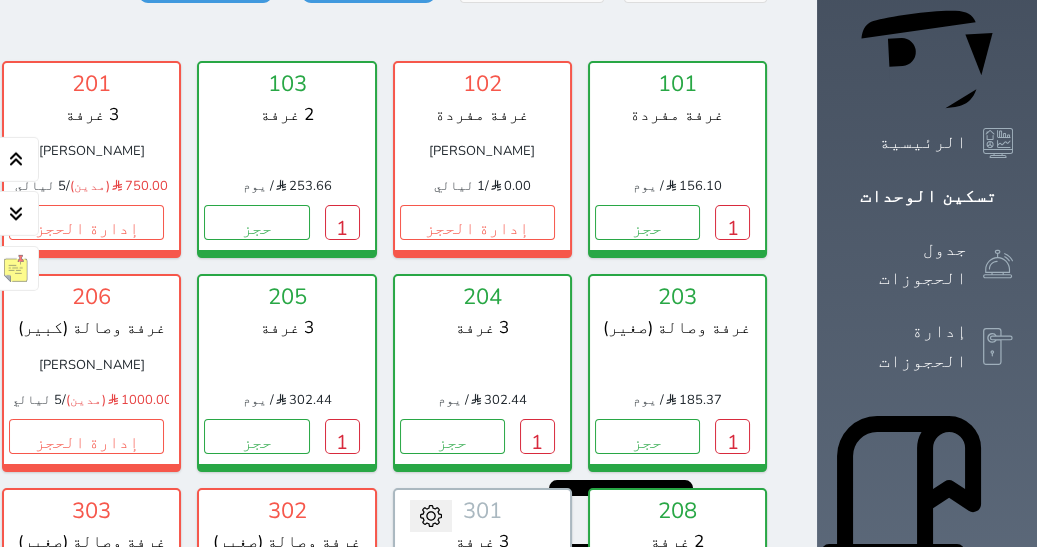 scroll, scrollTop: 275, scrollLeft: 0, axis: vertical 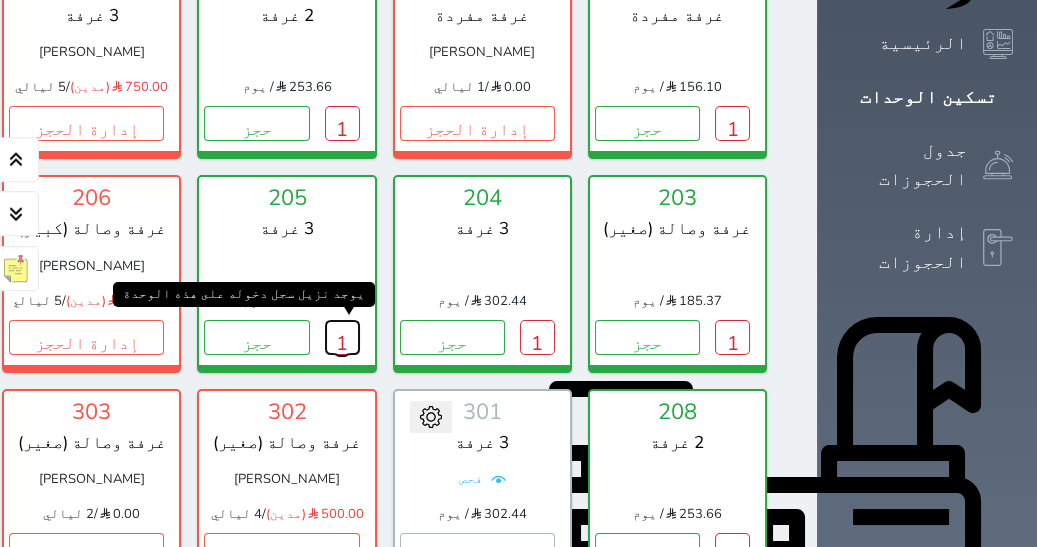 click on "1" at bounding box center (342, 337) 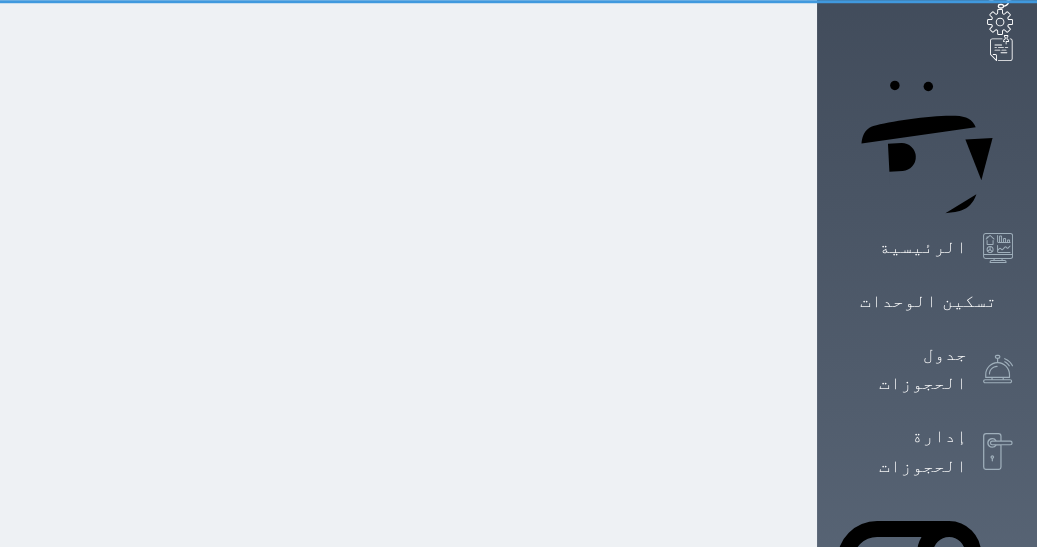 scroll, scrollTop: 0, scrollLeft: 0, axis: both 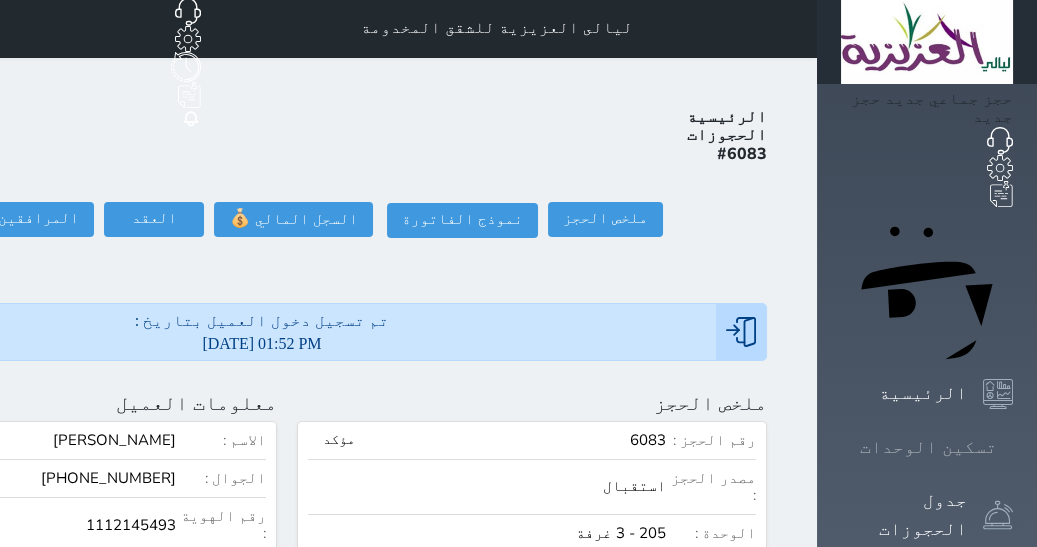 click 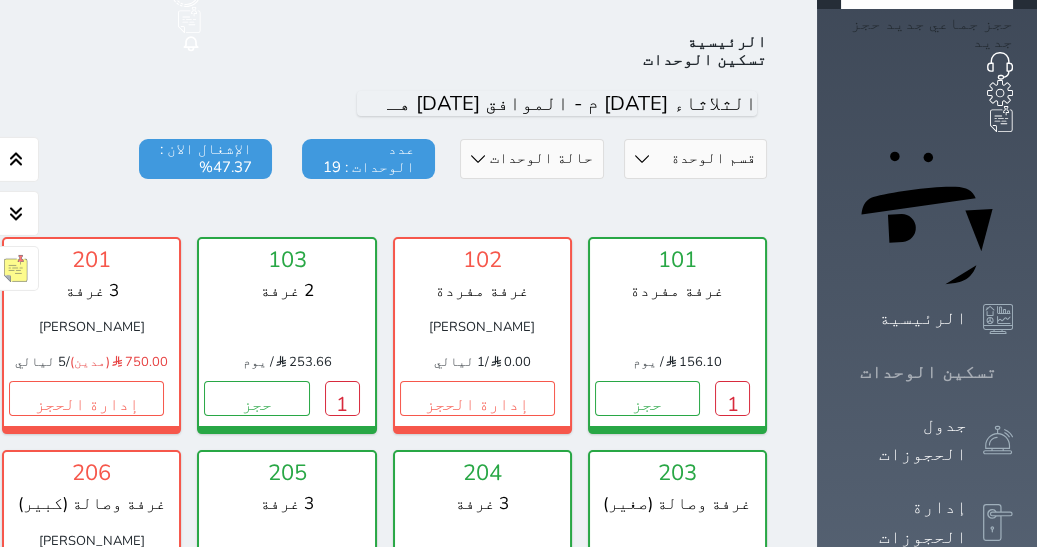 scroll, scrollTop: 77, scrollLeft: 0, axis: vertical 